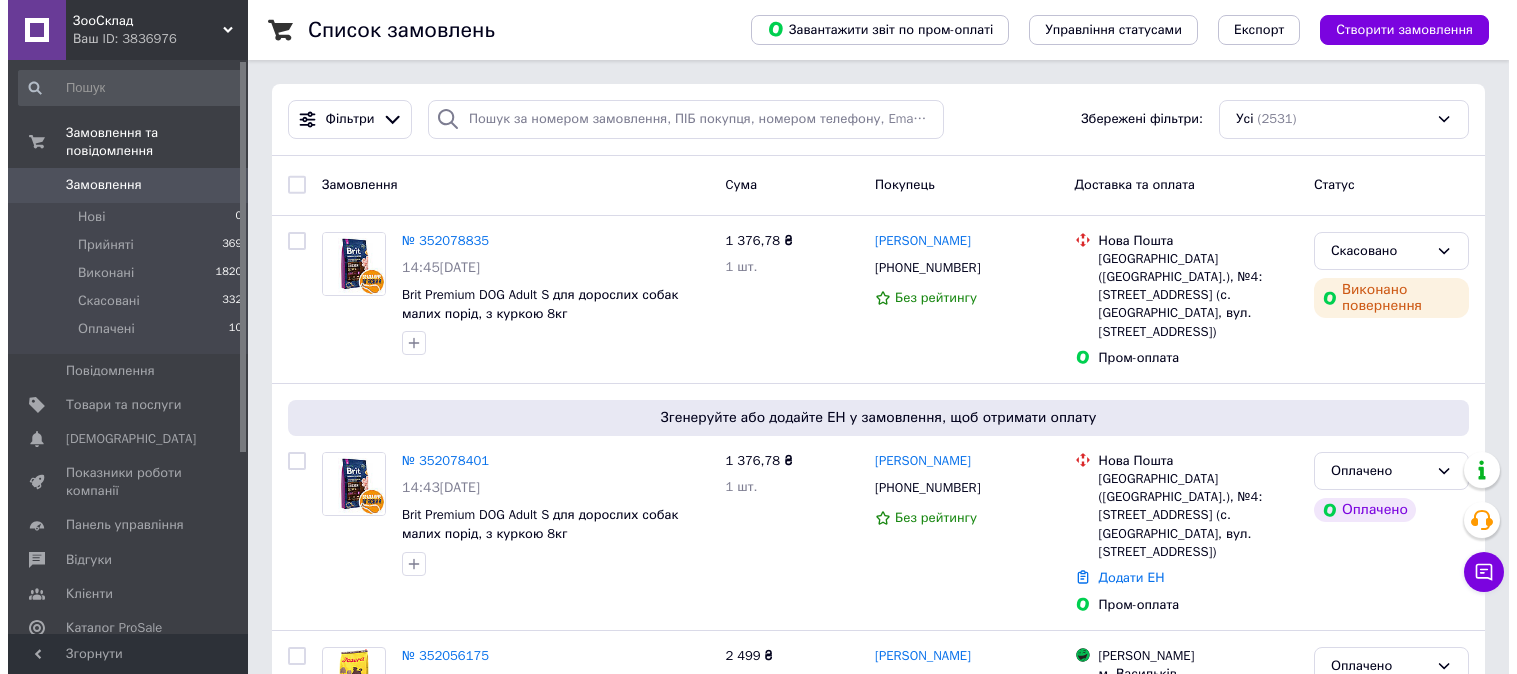 scroll, scrollTop: 0, scrollLeft: 0, axis: both 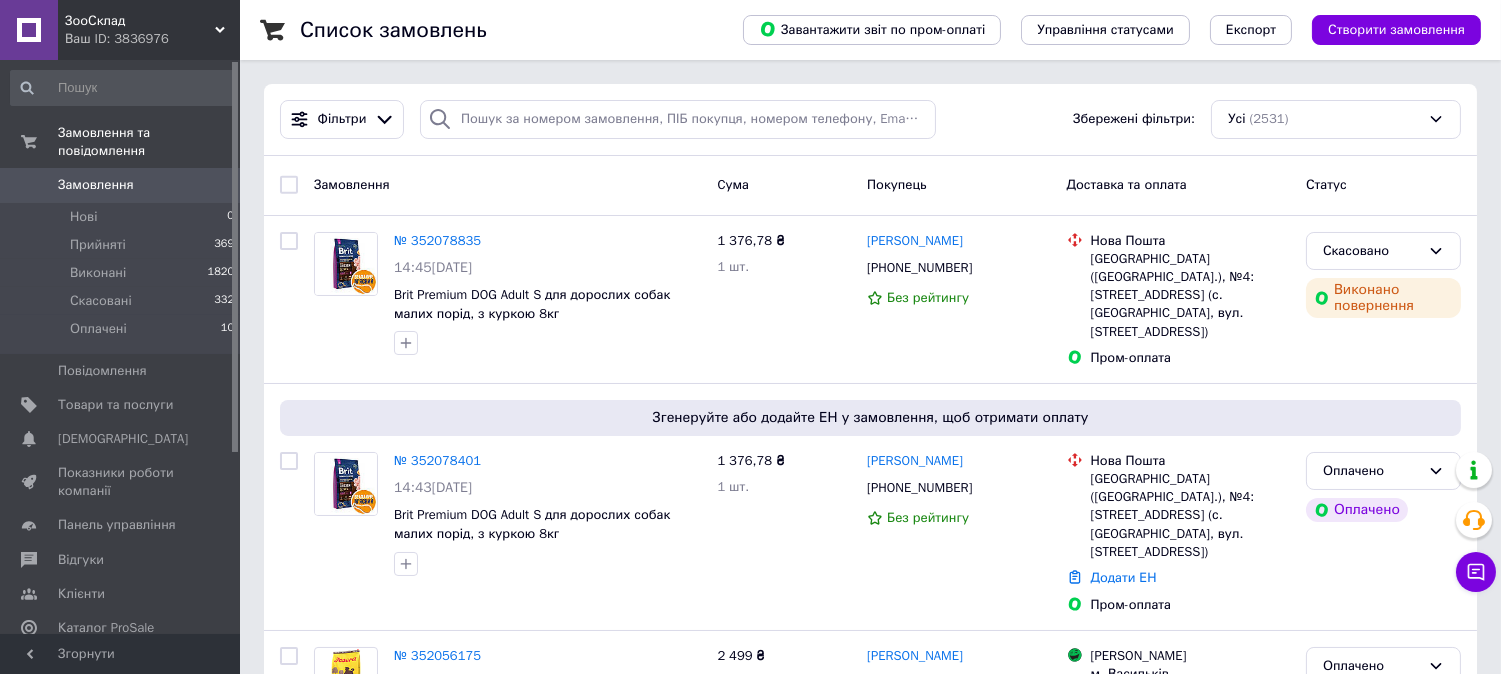 click on "Замовлення" at bounding box center [96, 185] 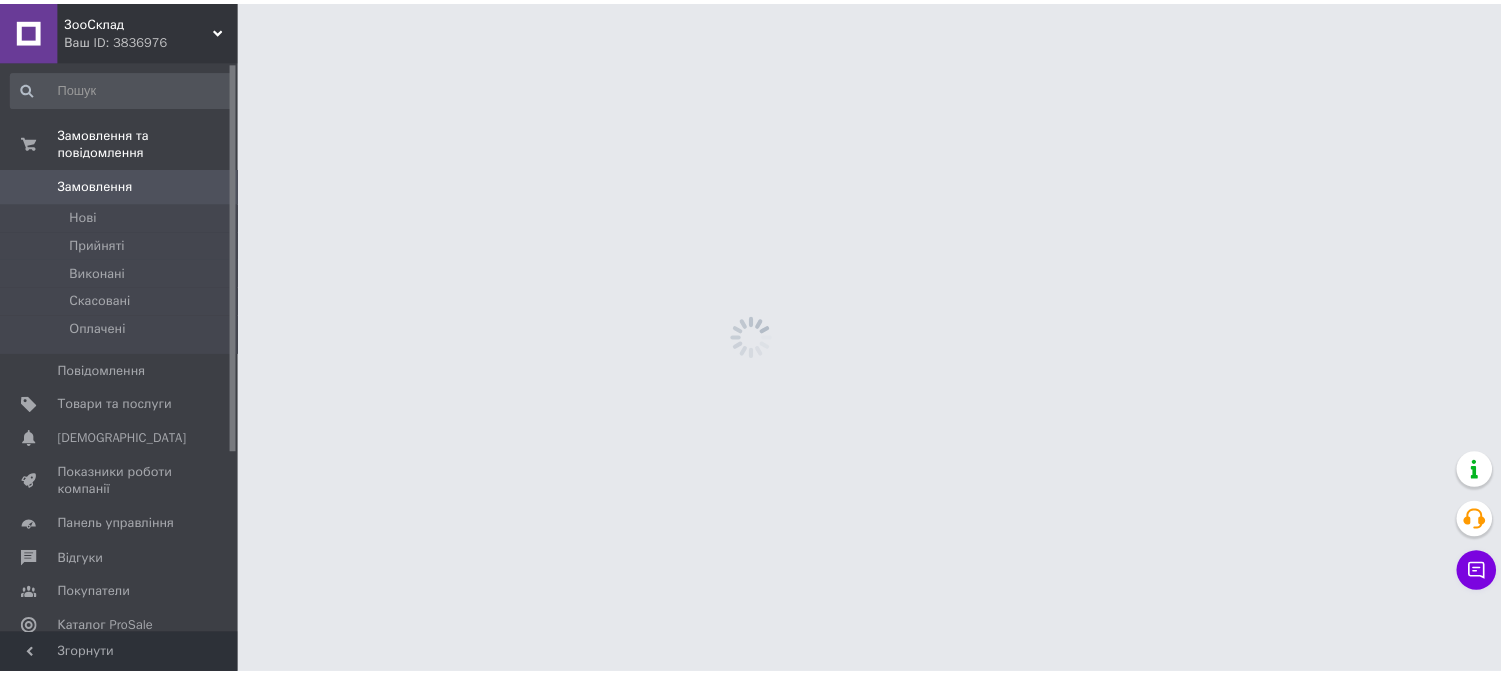 scroll, scrollTop: 0, scrollLeft: 0, axis: both 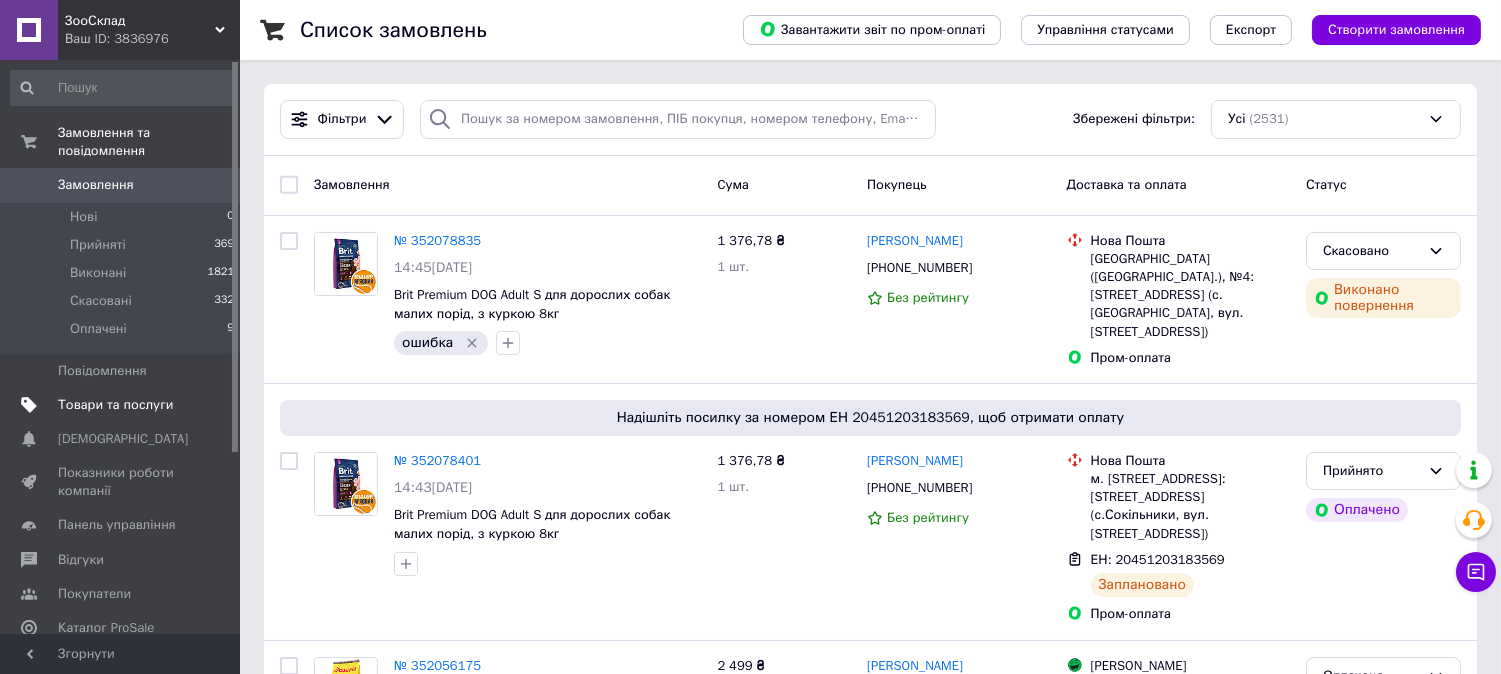 click on "Товари та послуги" at bounding box center (115, 405) 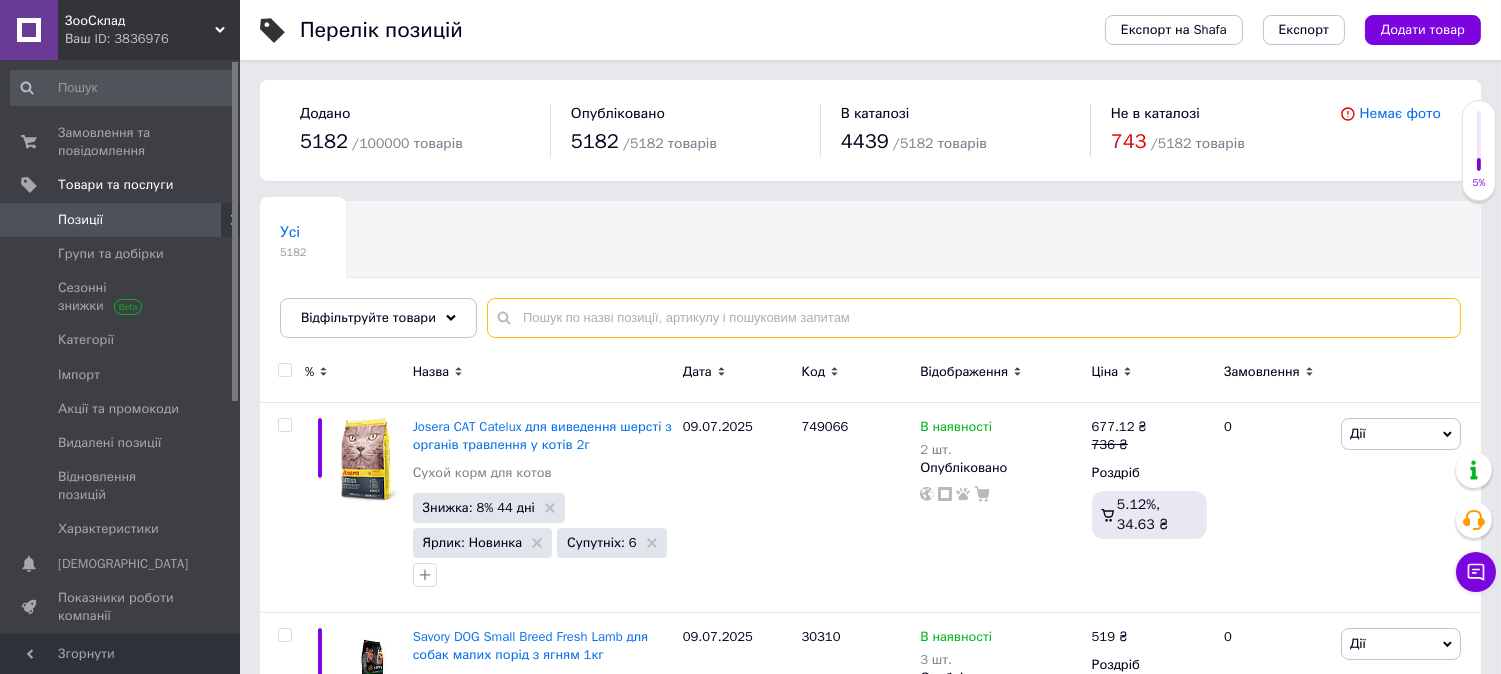 click at bounding box center (974, 318) 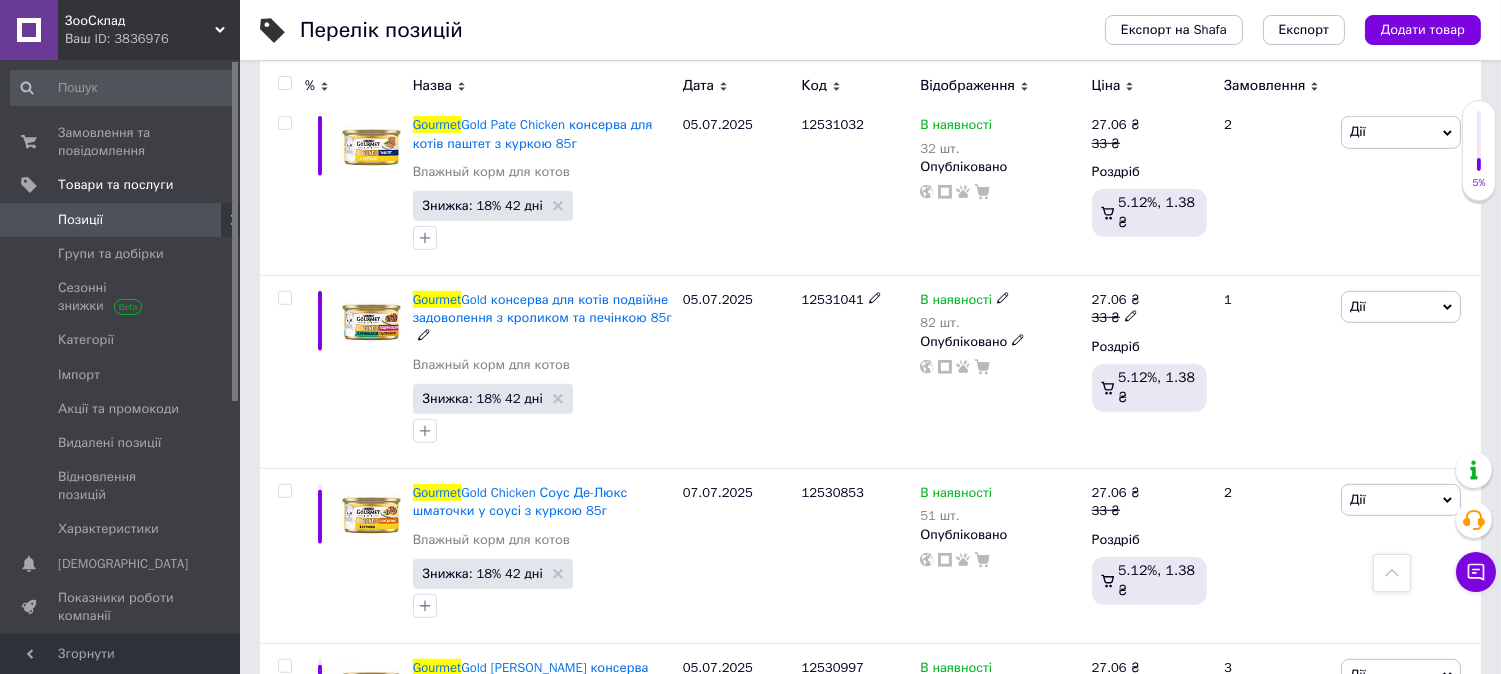 scroll, scrollTop: 2555, scrollLeft: 0, axis: vertical 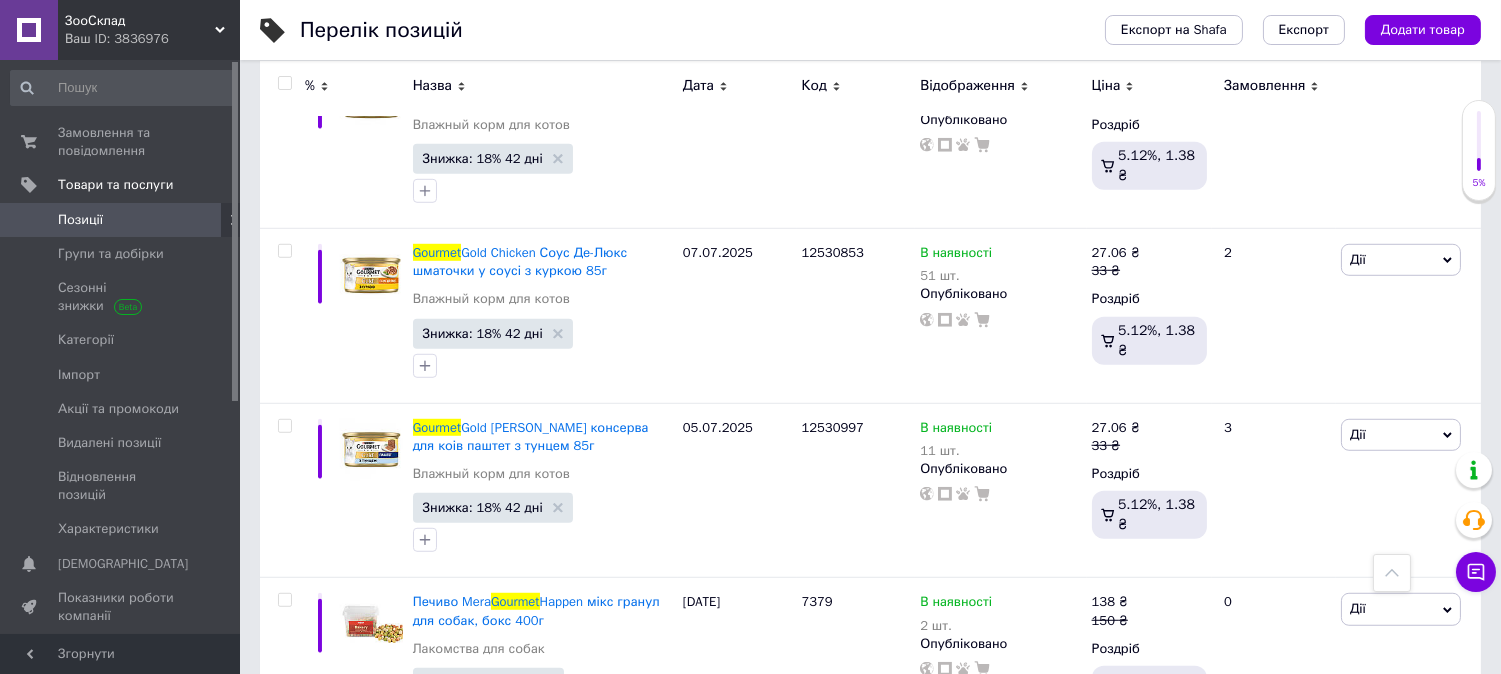 type on "Gourmet" 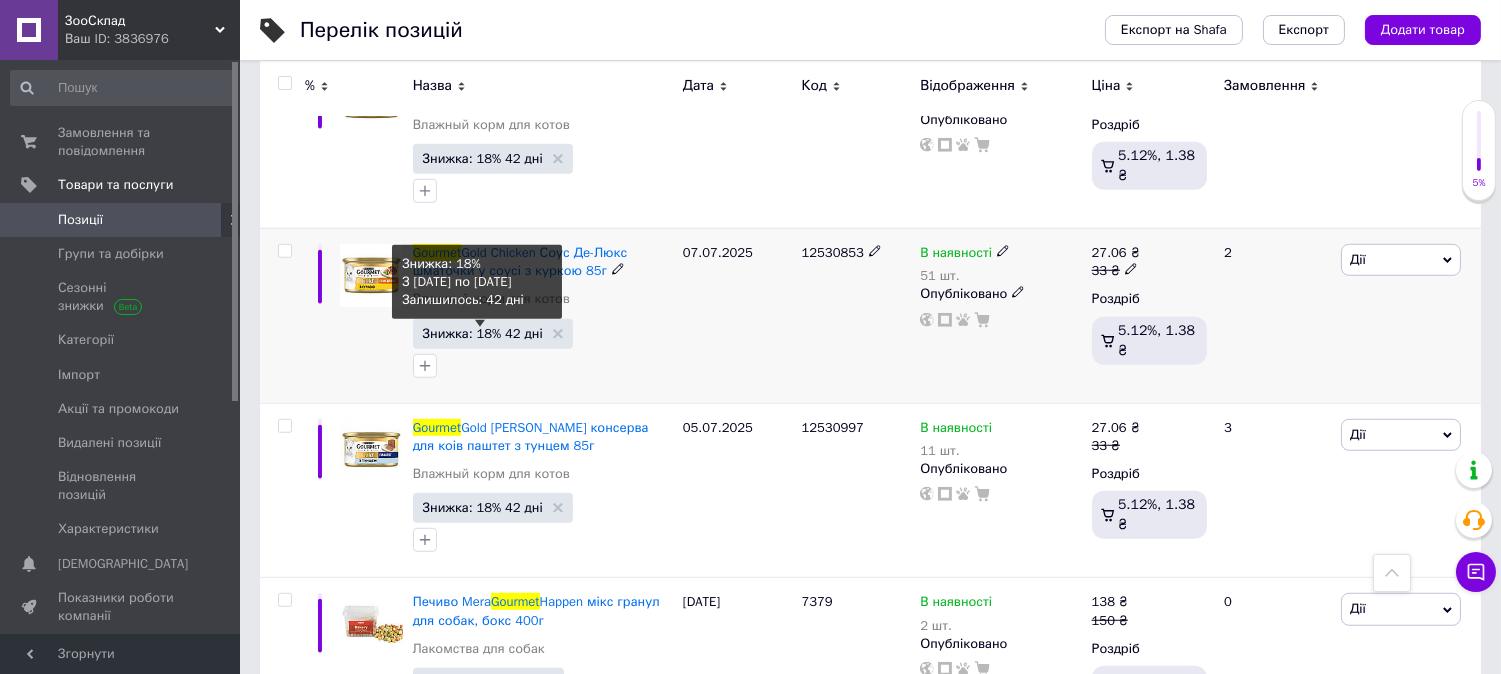 click on "Знижка: 18% 42 дні" at bounding box center [483, 333] 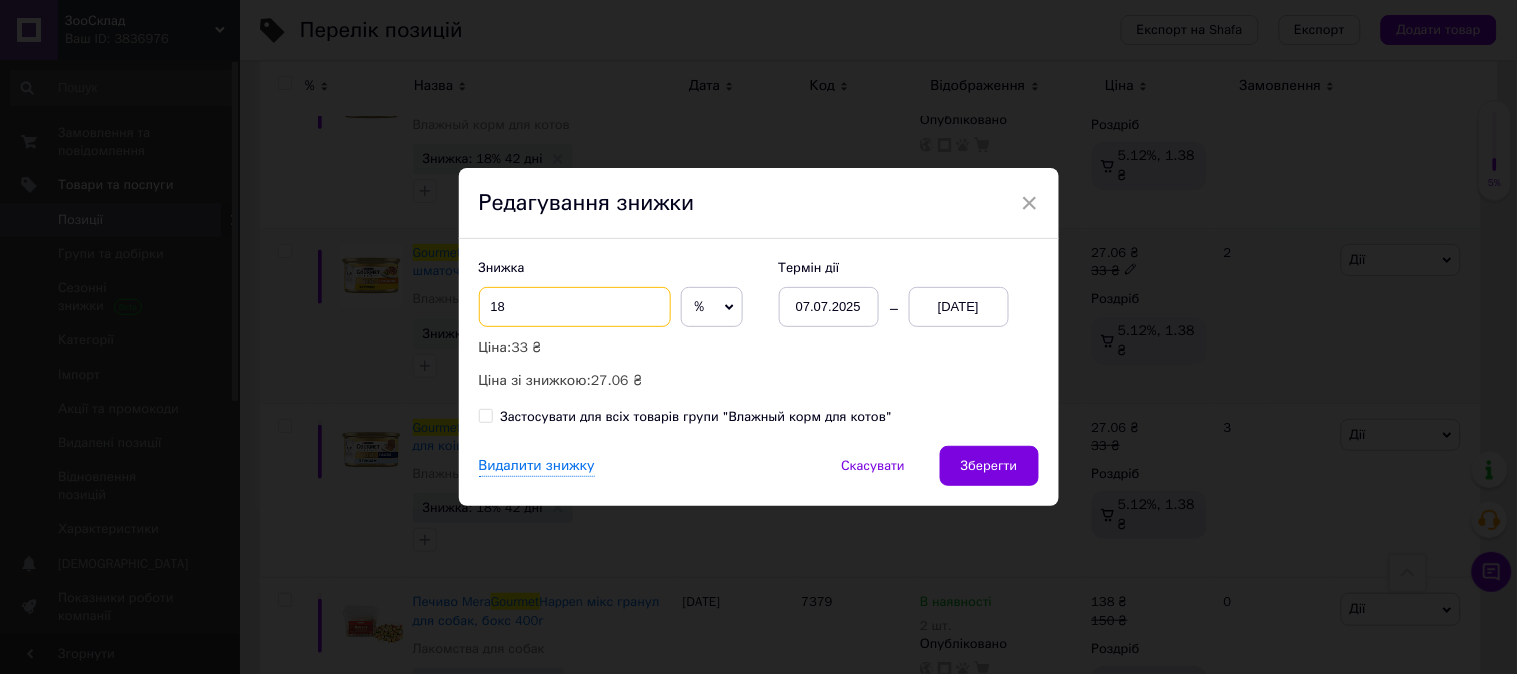 click on "18" at bounding box center [575, 307] 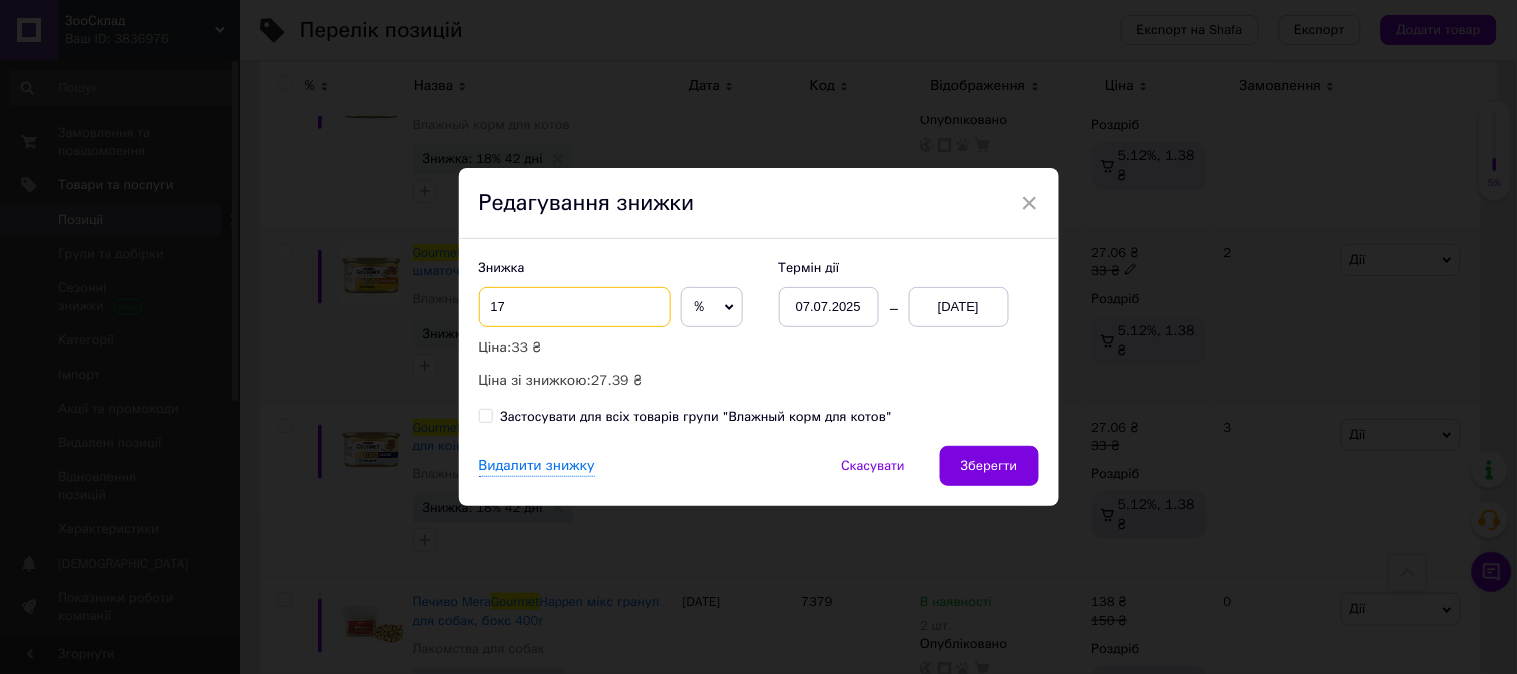 drag, startPoint x: 495, startPoint y: 301, endPoint x: 505, endPoint y: 304, distance: 10.440307 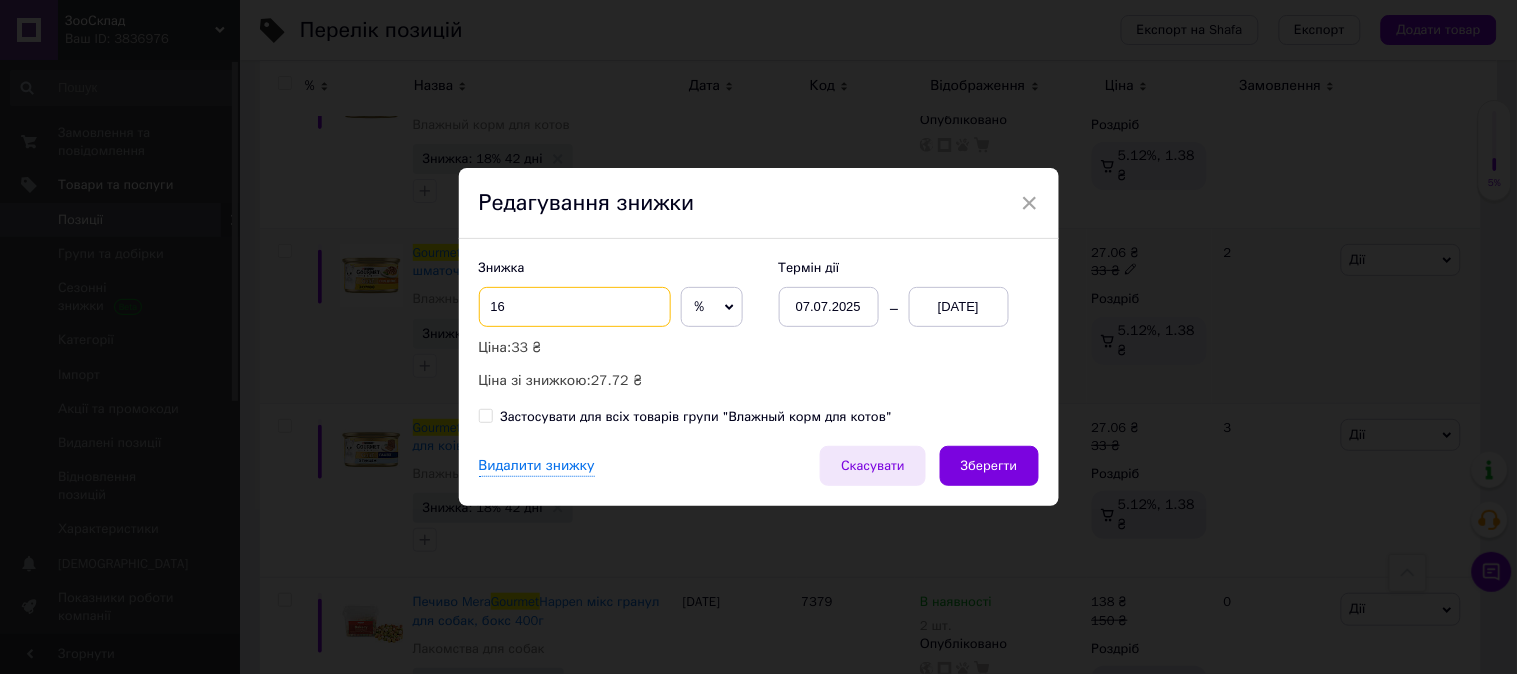 type on "16" 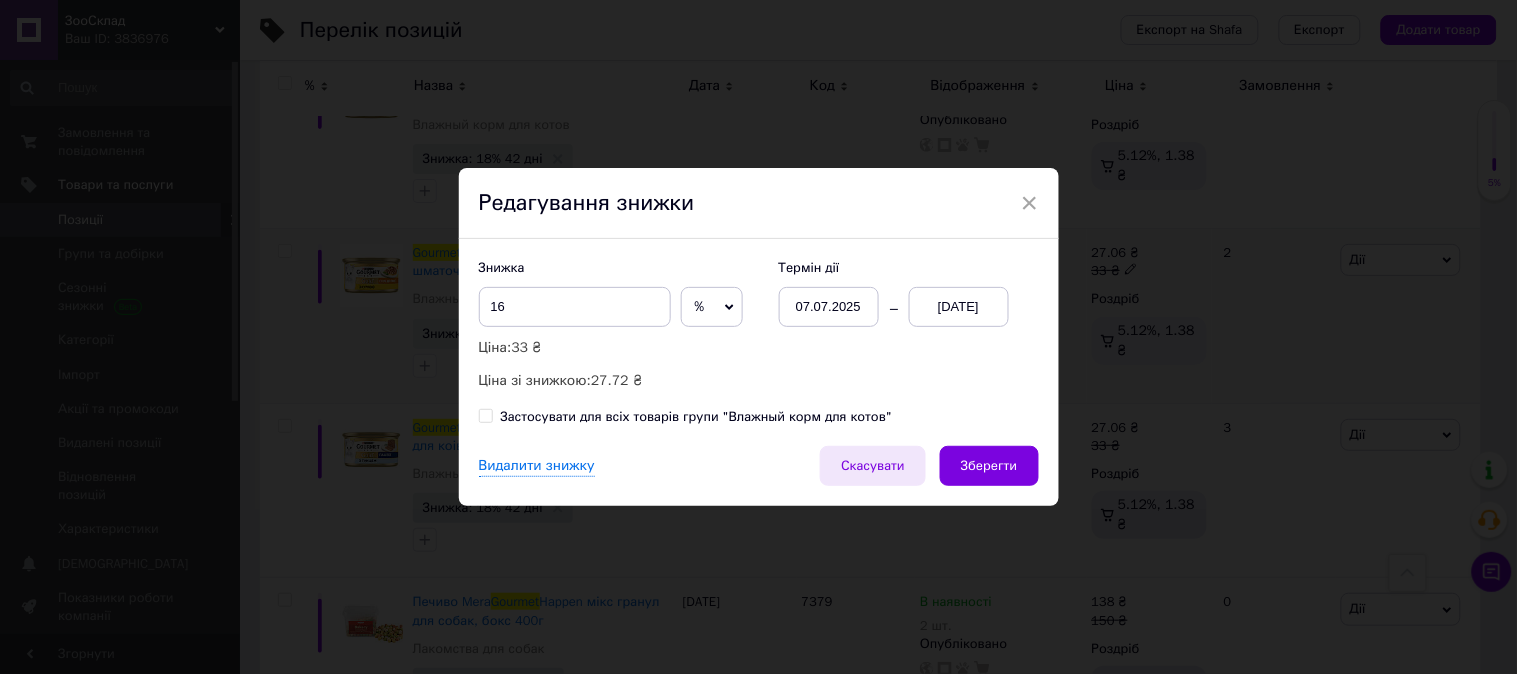 click on "Скасувати" at bounding box center [873, 466] 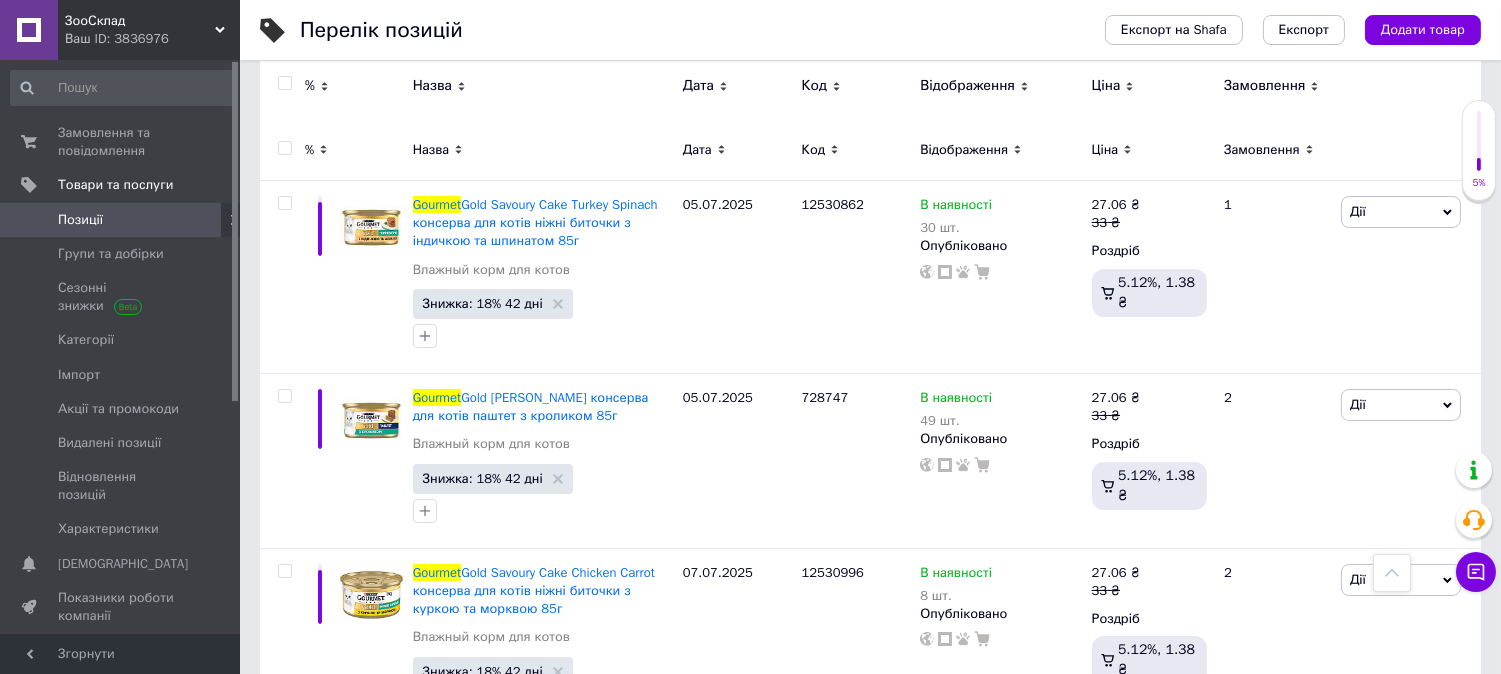 scroll, scrollTop: 0, scrollLeft: 0, axis: both 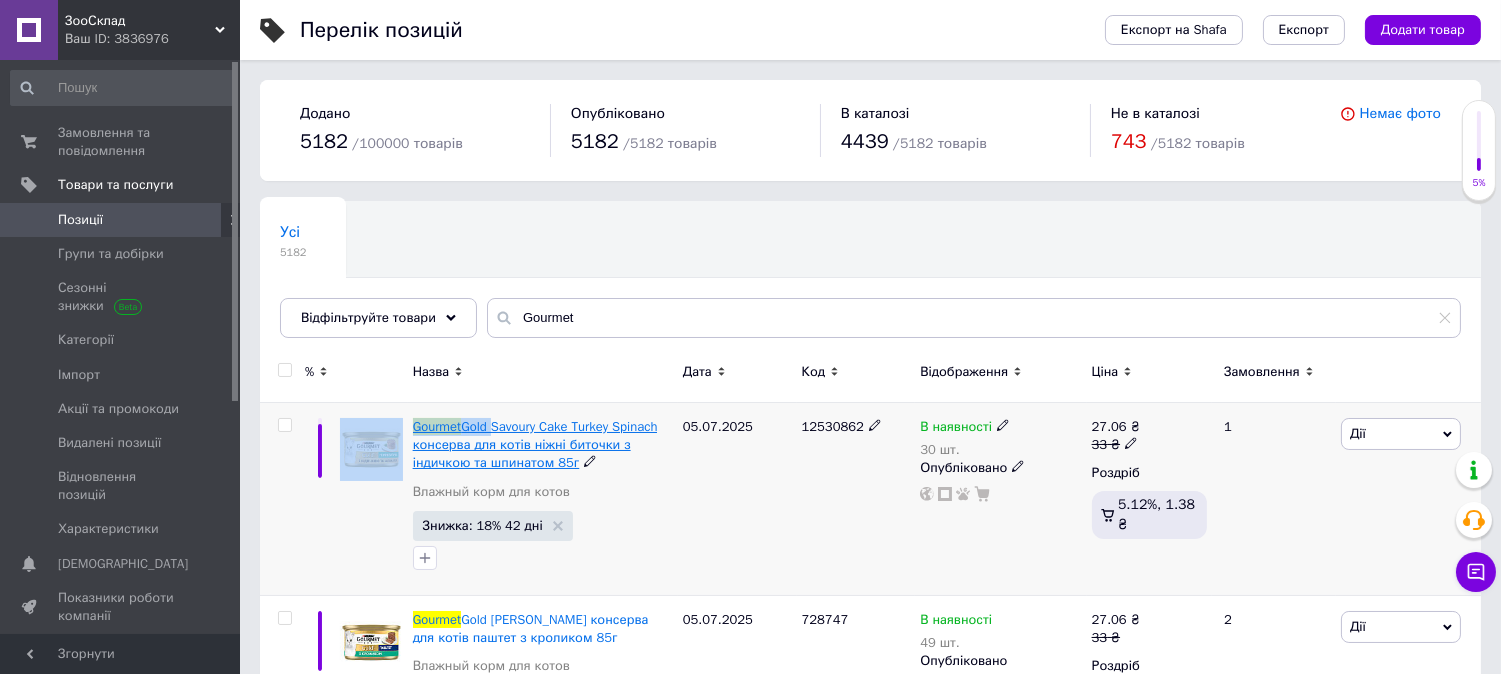 drag, startPoint x: 405, startPoint y: 427, endPoint x: 493, endPoint y: 424, distance: 88.051125 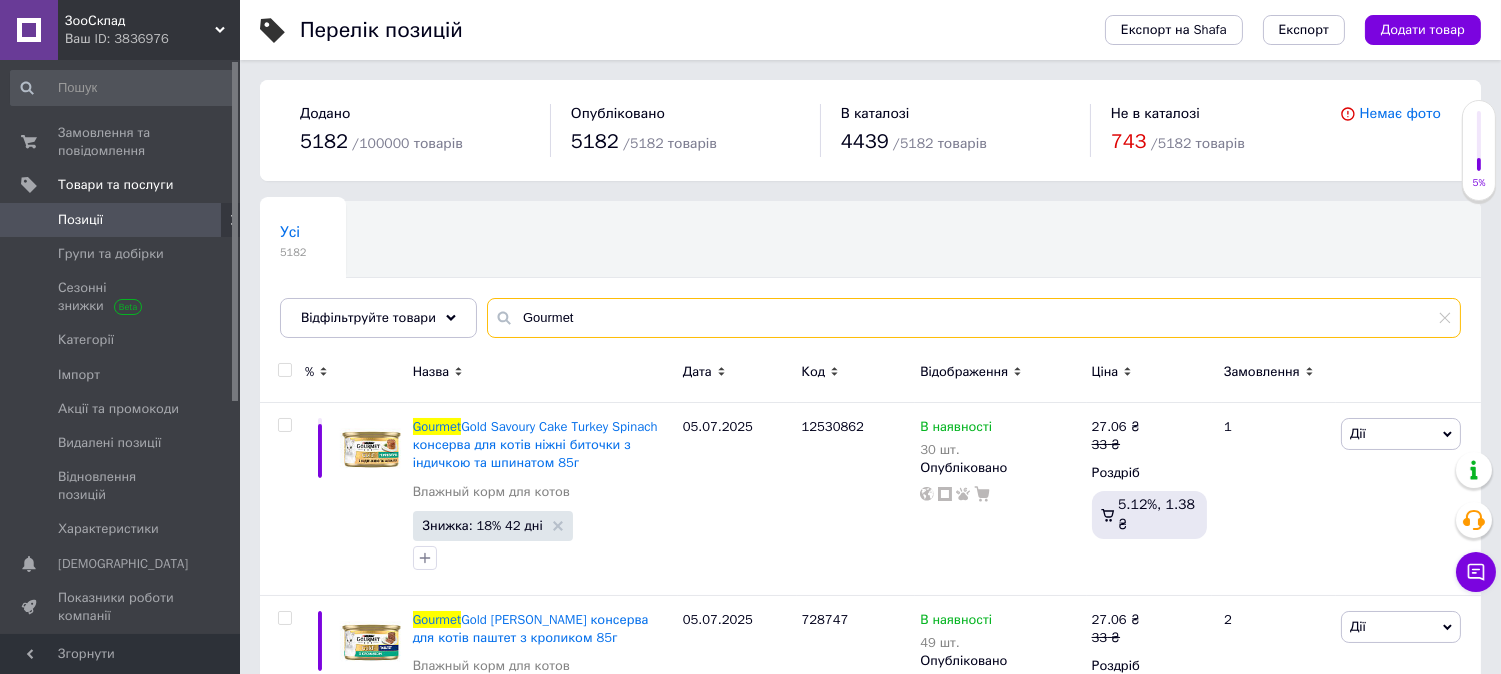 drag, startPoint x: 561, startPoint y: 317, endPoint x: 475, endPoint y: 305, distance: 86.833176 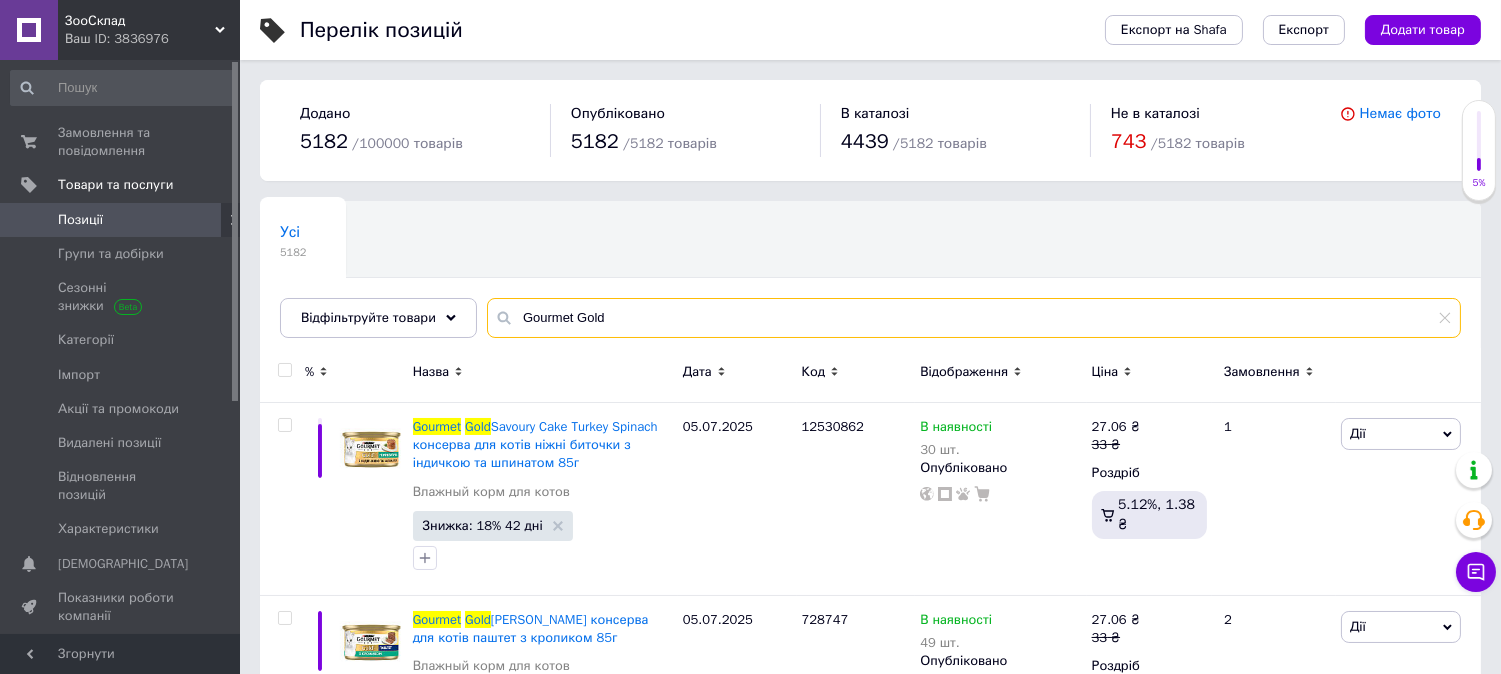type on "Gourmet Gold" 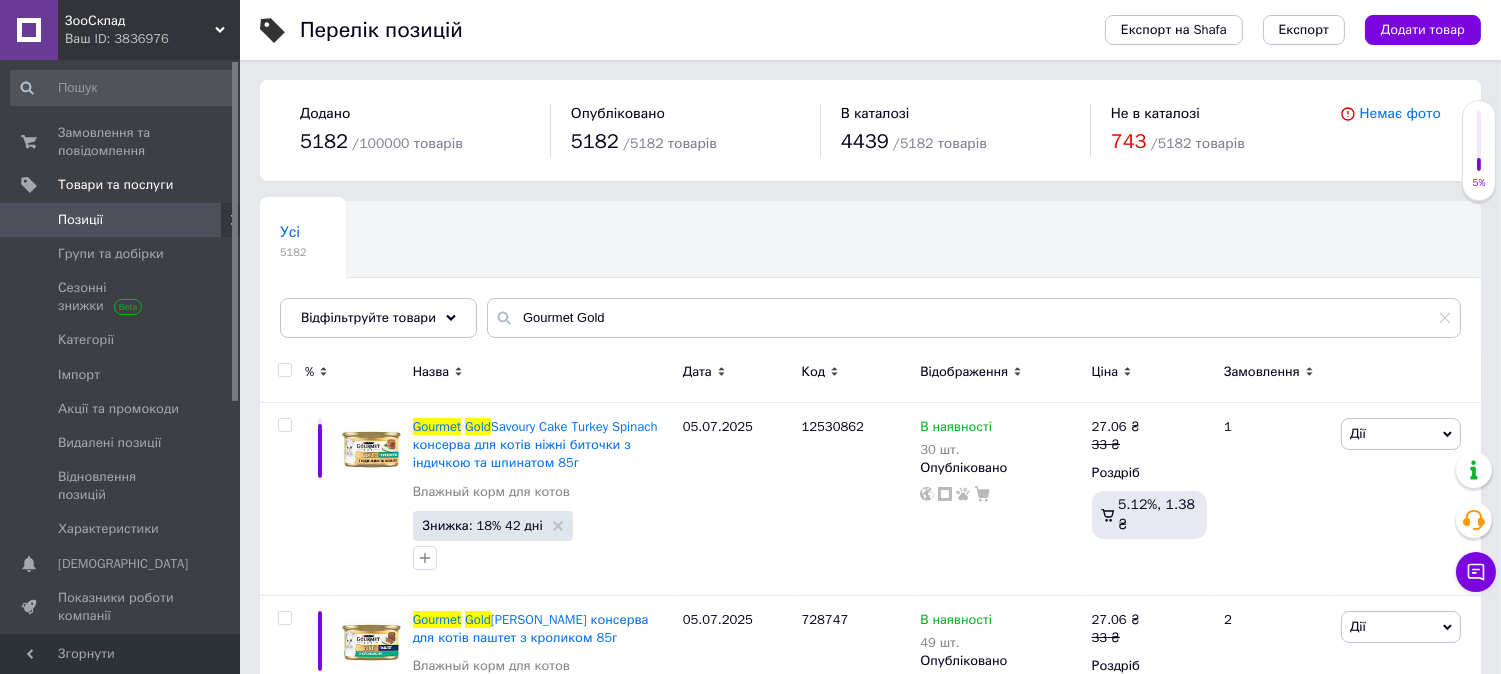 click at bounding box center [284, 370] 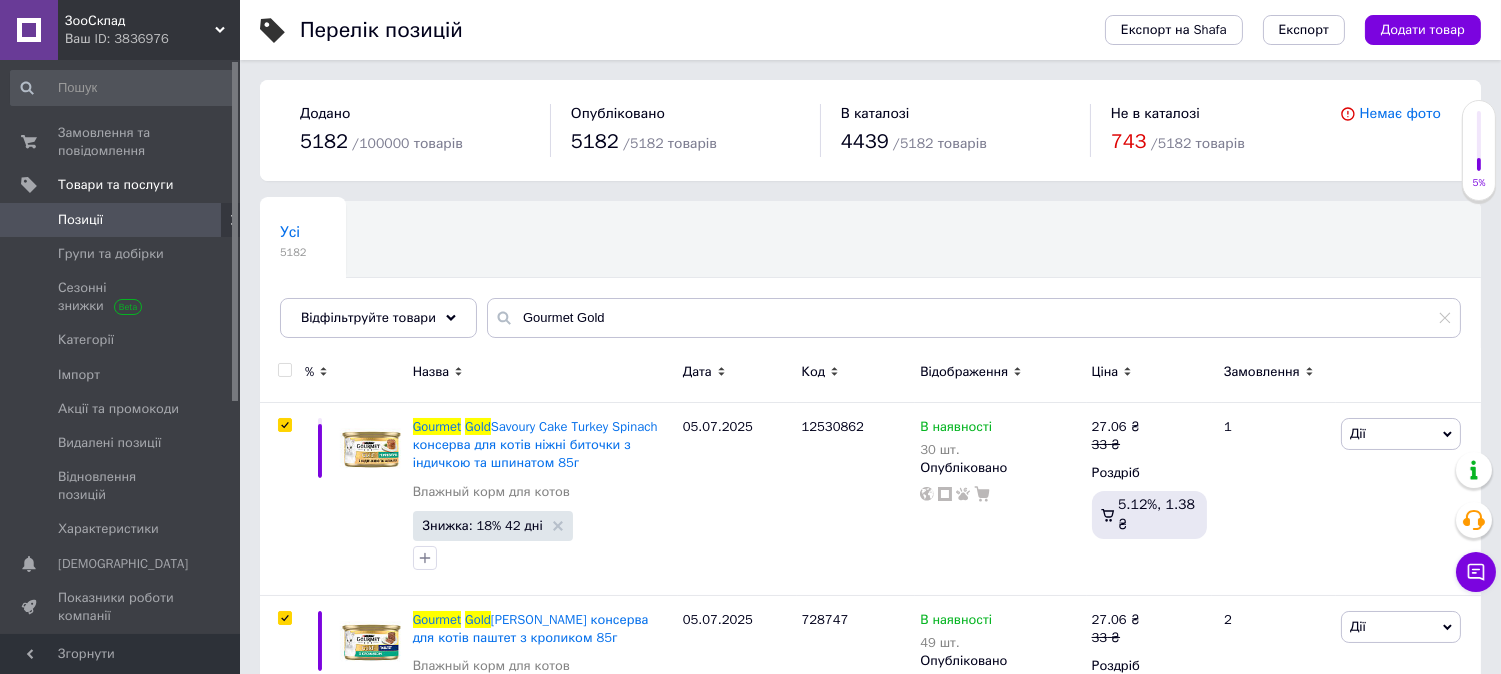 checkbox on "true" 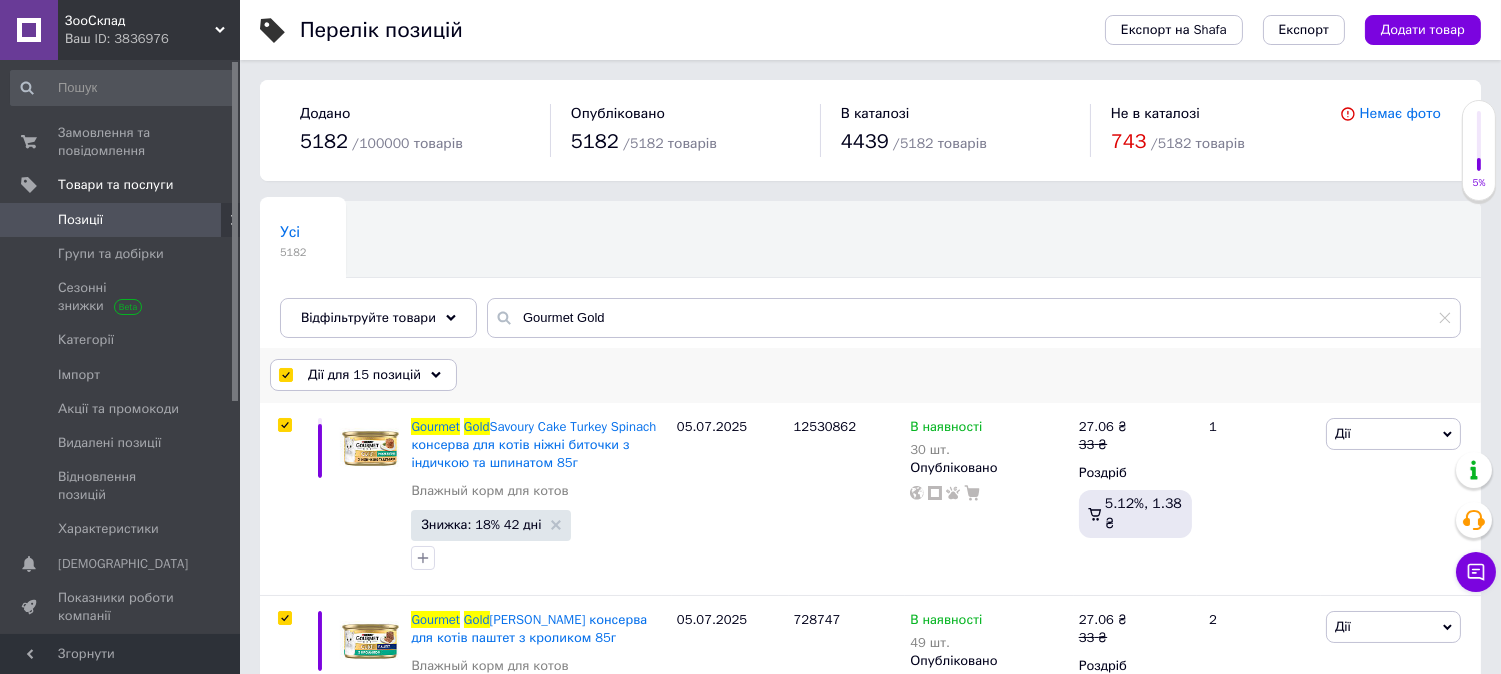 click on "Дії для 15 позицій" at bounding box center [363, 375] 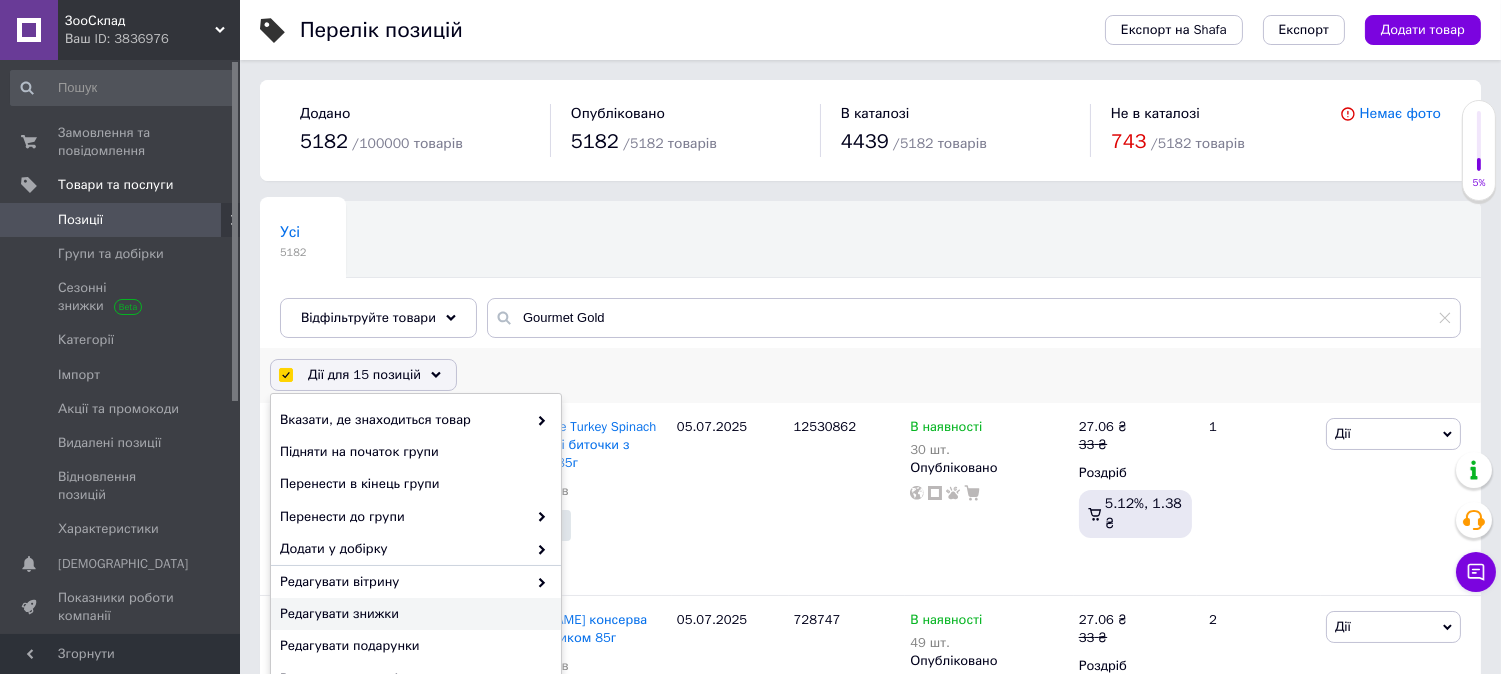click on "Редагувати знижки" at bounding box center [413, 614] 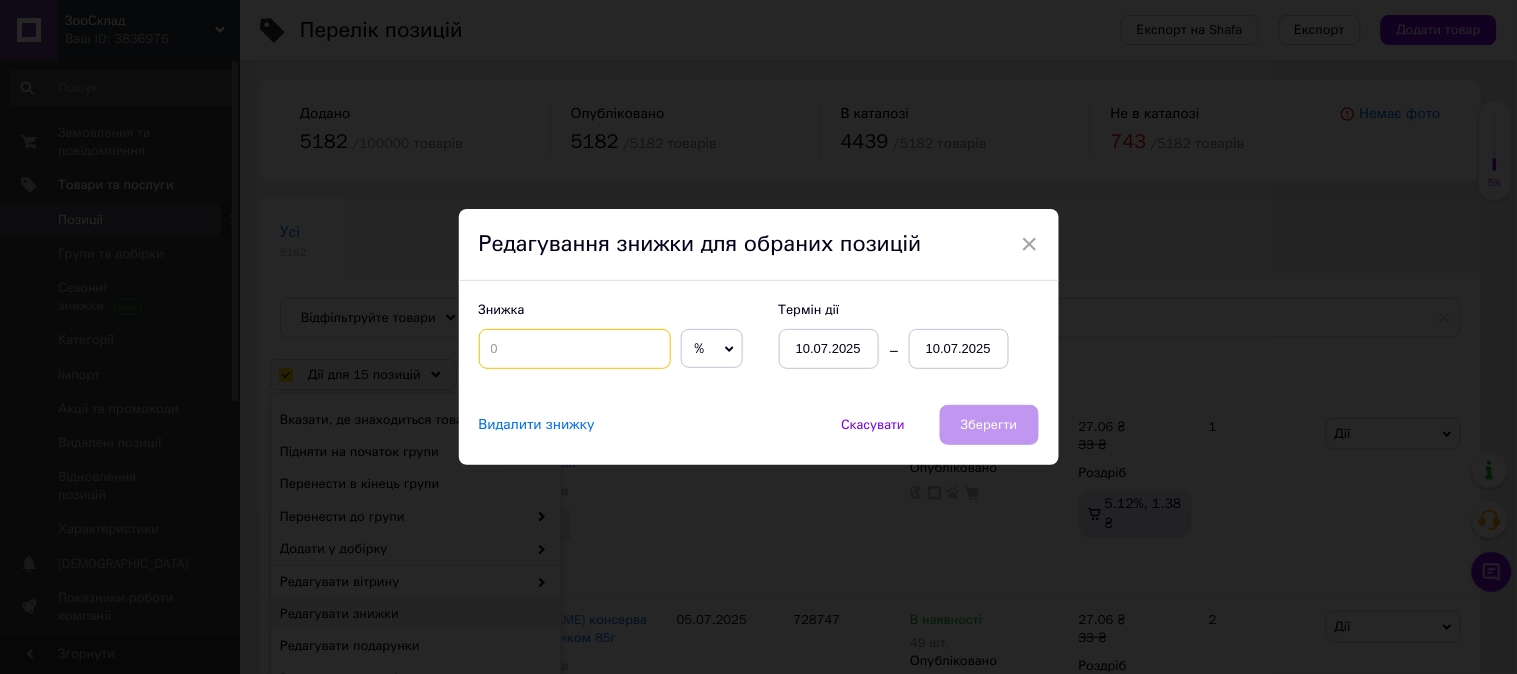 click at bounding box center [575, 349] 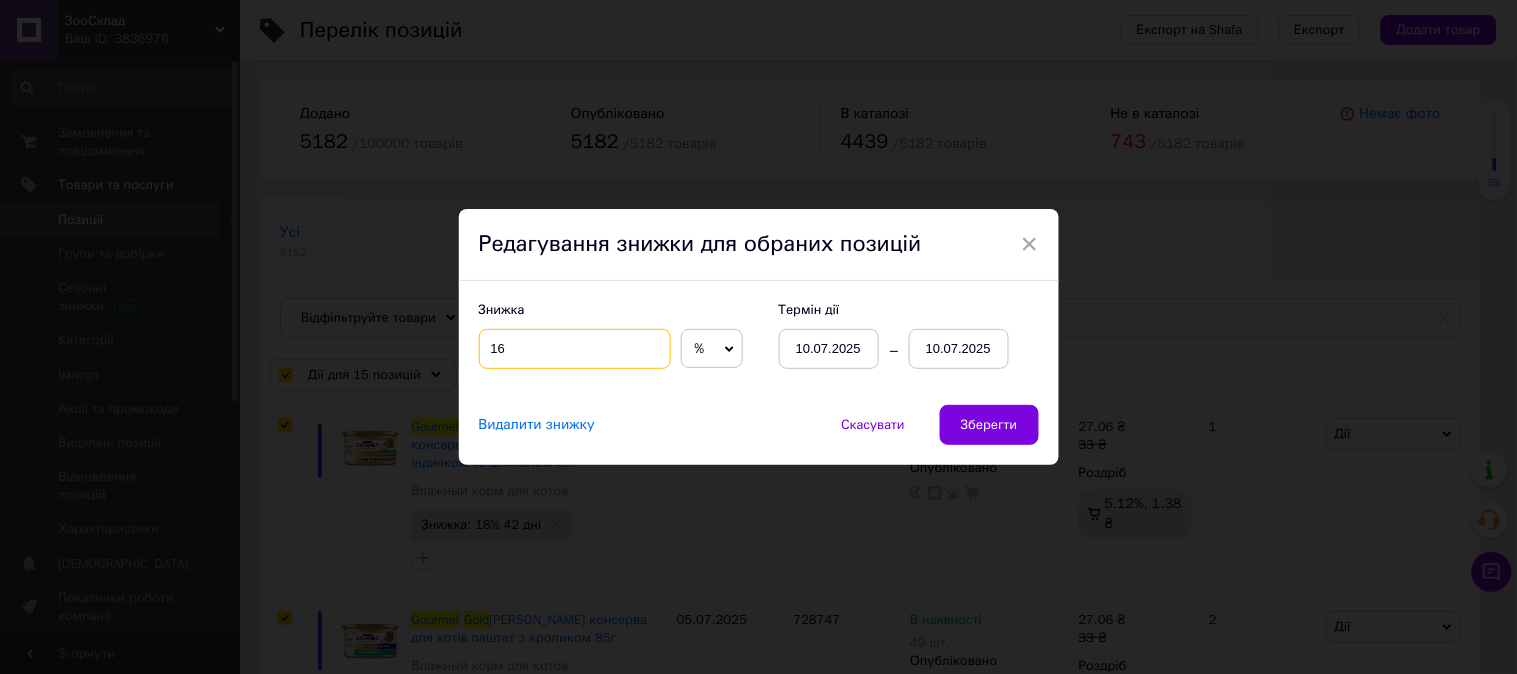 type on "16" 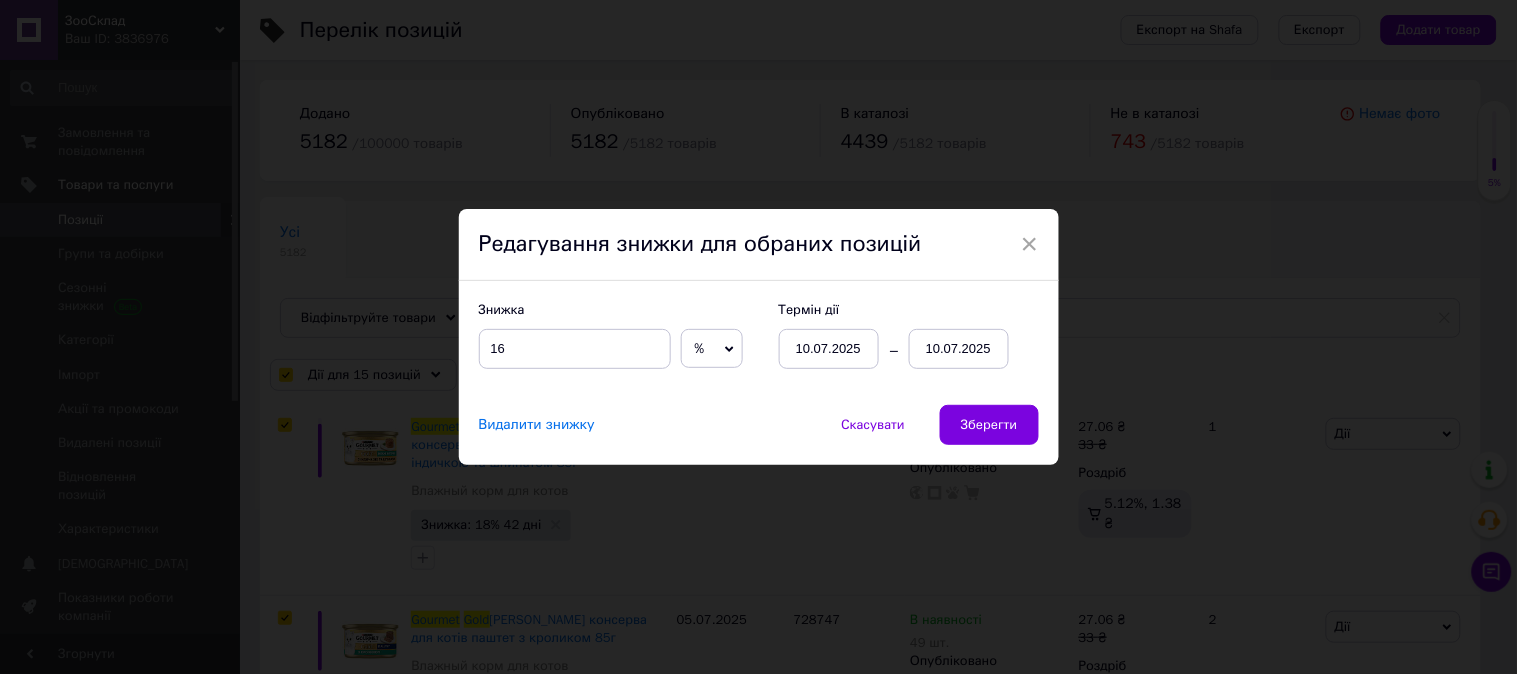 click on "10.07.2025" at bounding box center [959, 349] 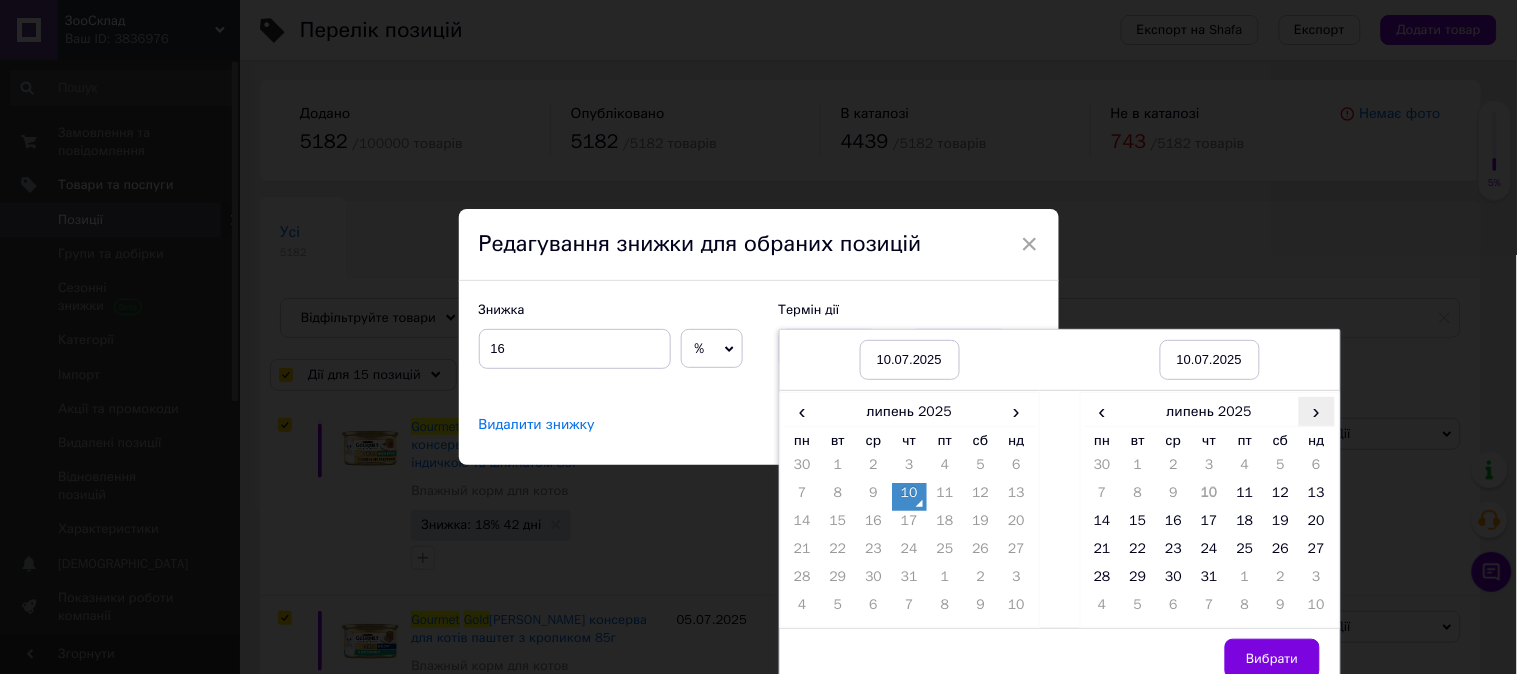 click on "›" at bounding box center (1317, 411) 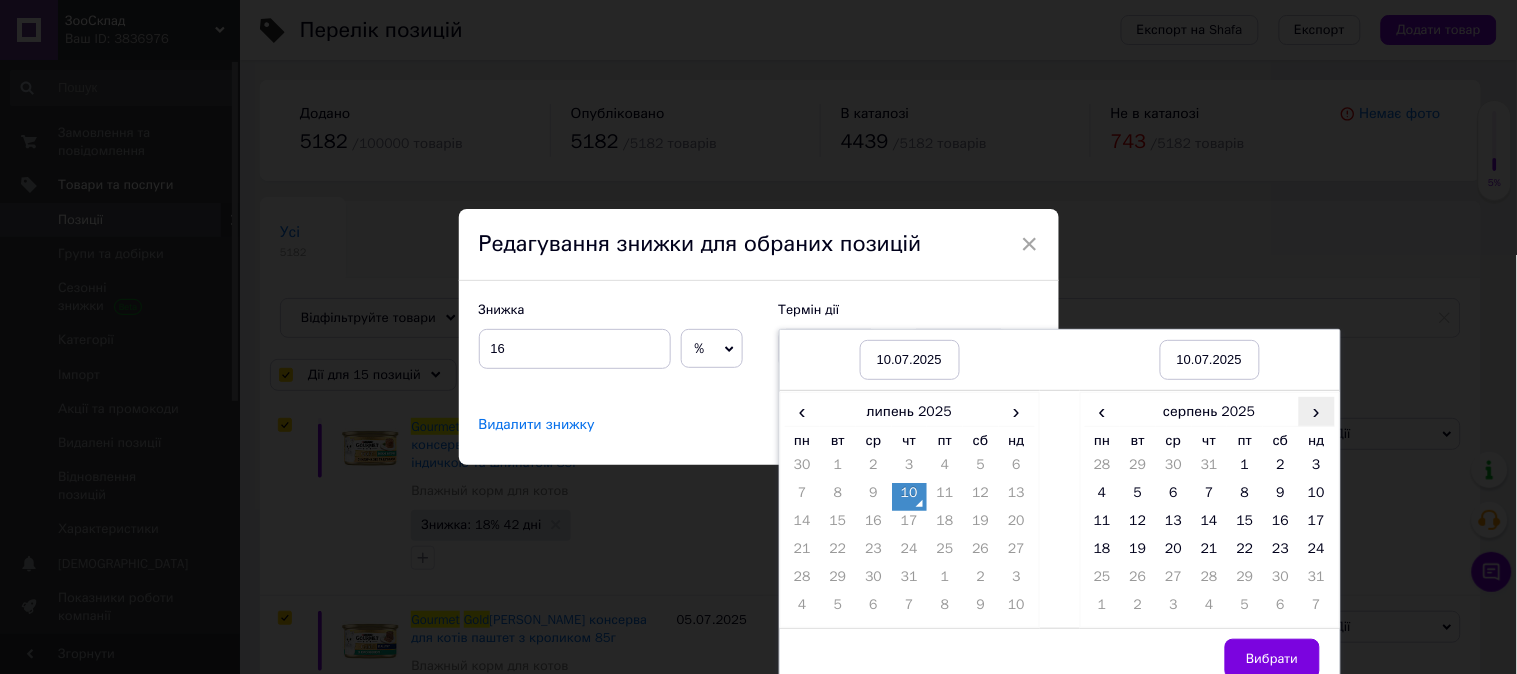 click on "›" at bounding box center [1317, 411] 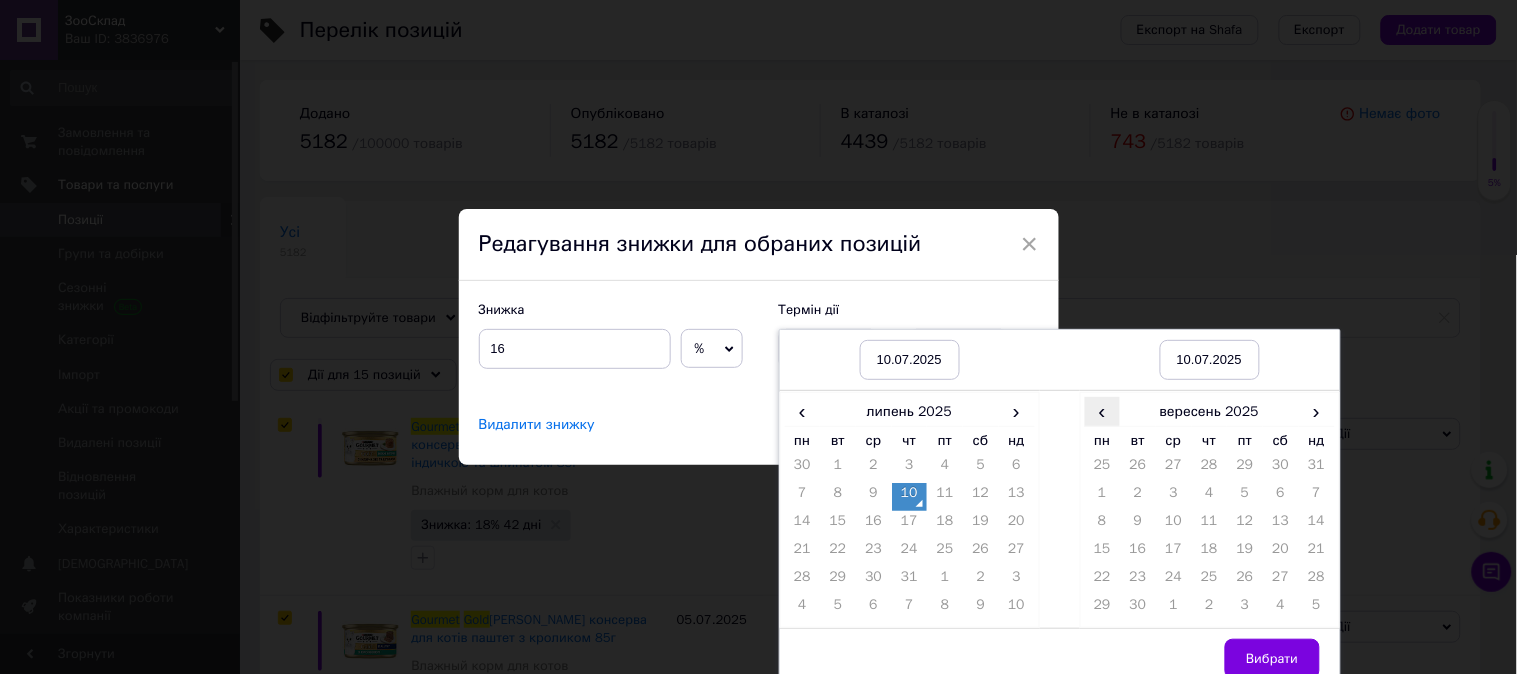 click on "‹" at bounding box center (1103, 411) 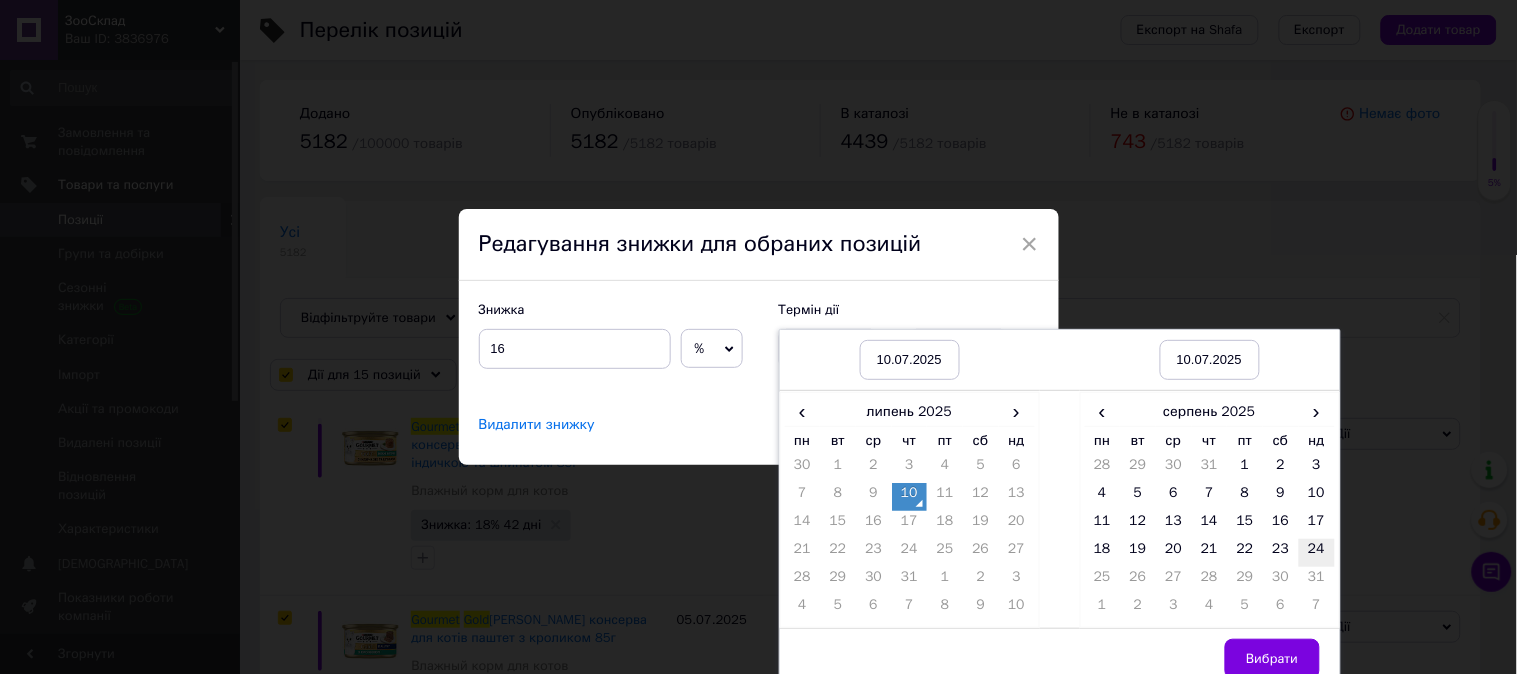 click on "24" at bounding box center [1317, 553] 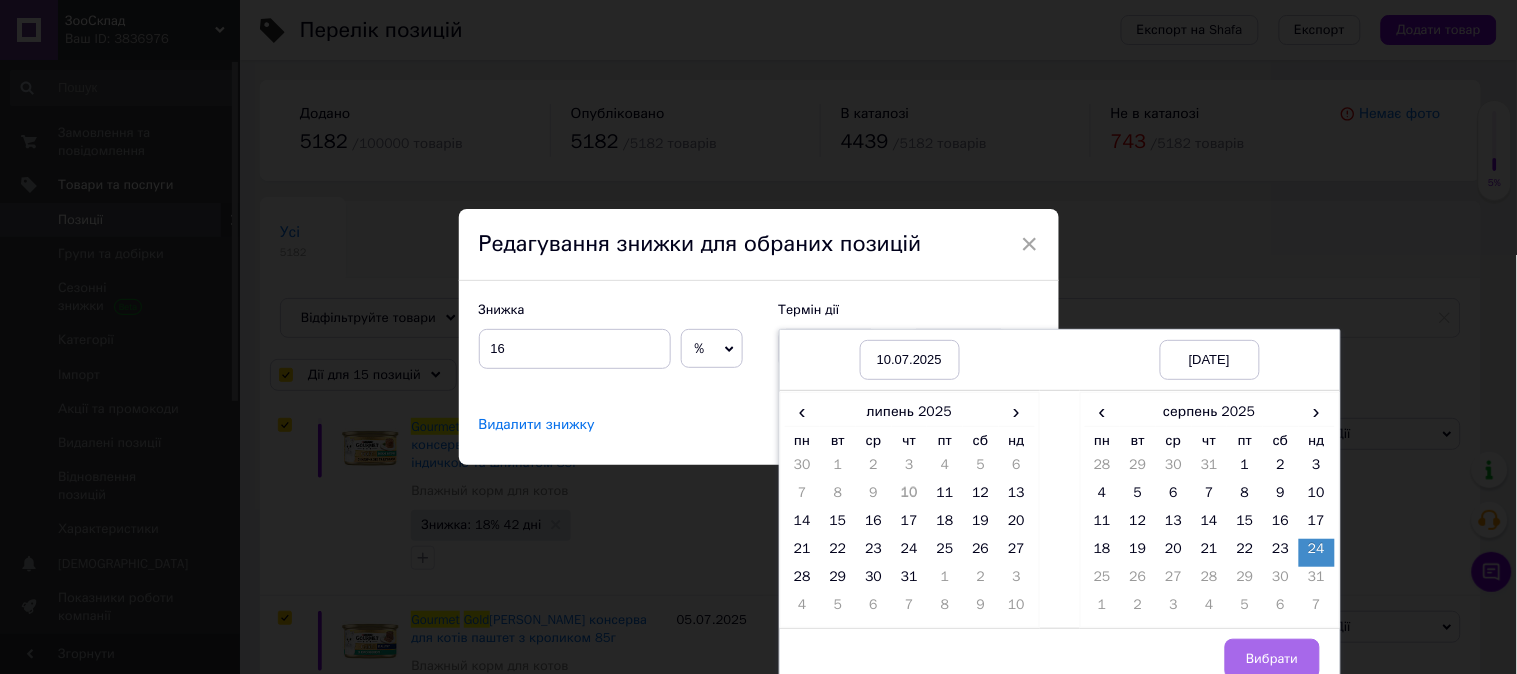 click on "Вибрати" at bounding box center (1272, 659) 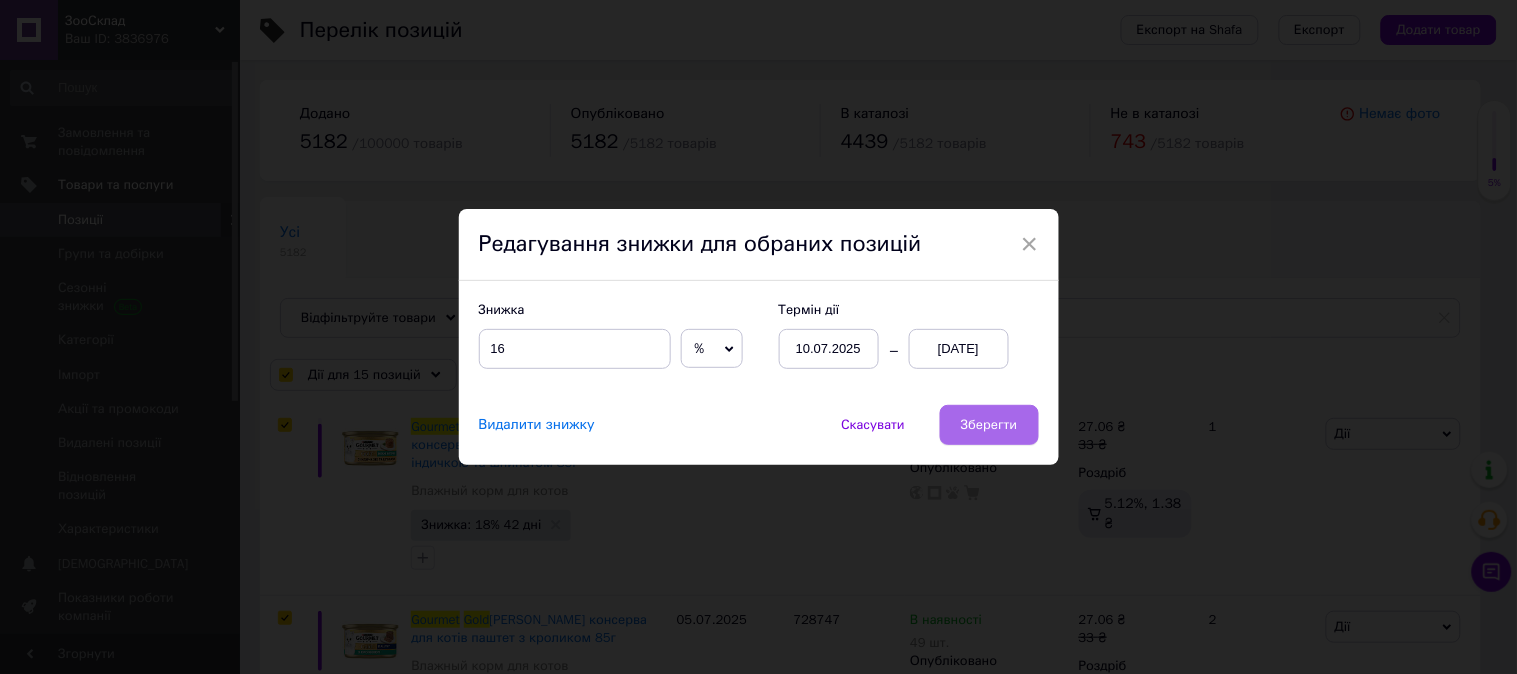 click on "Зберегти" at bounding box center [989, 425] 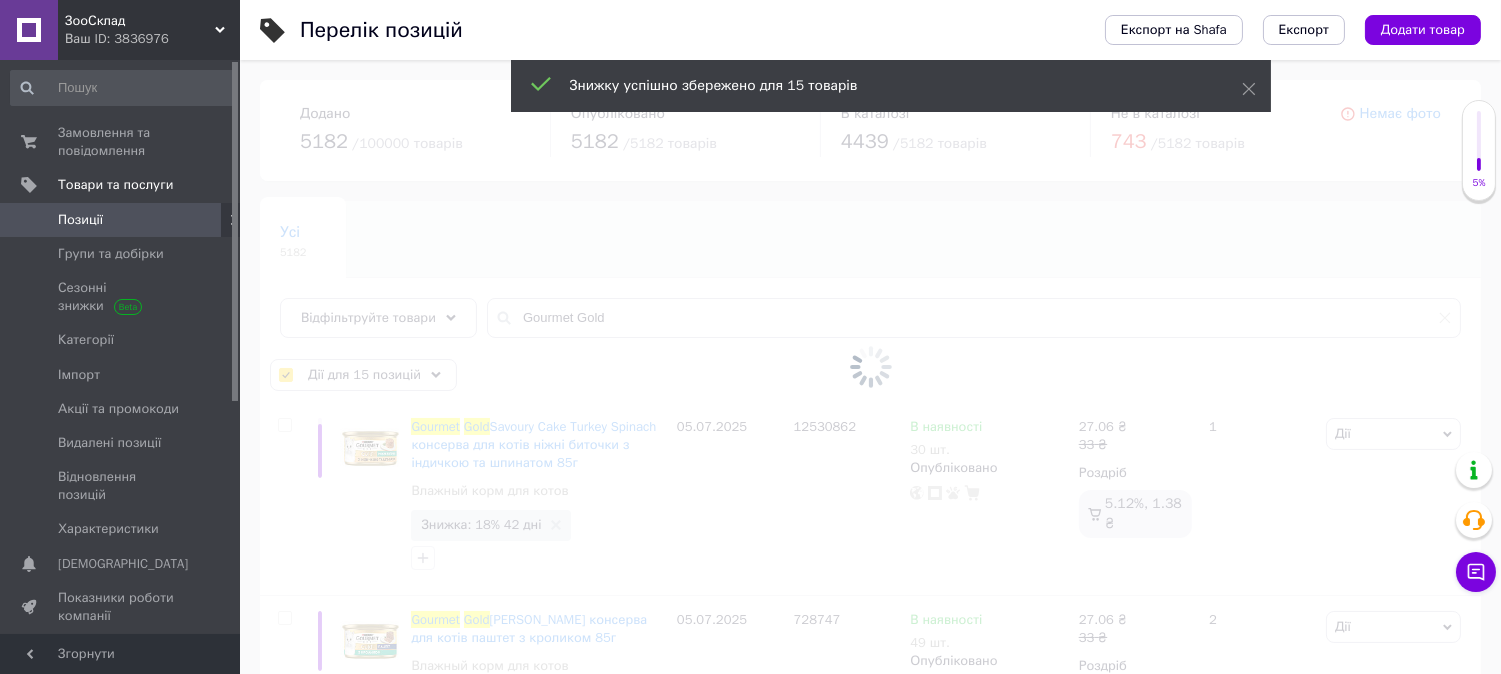 checkbox on "false" 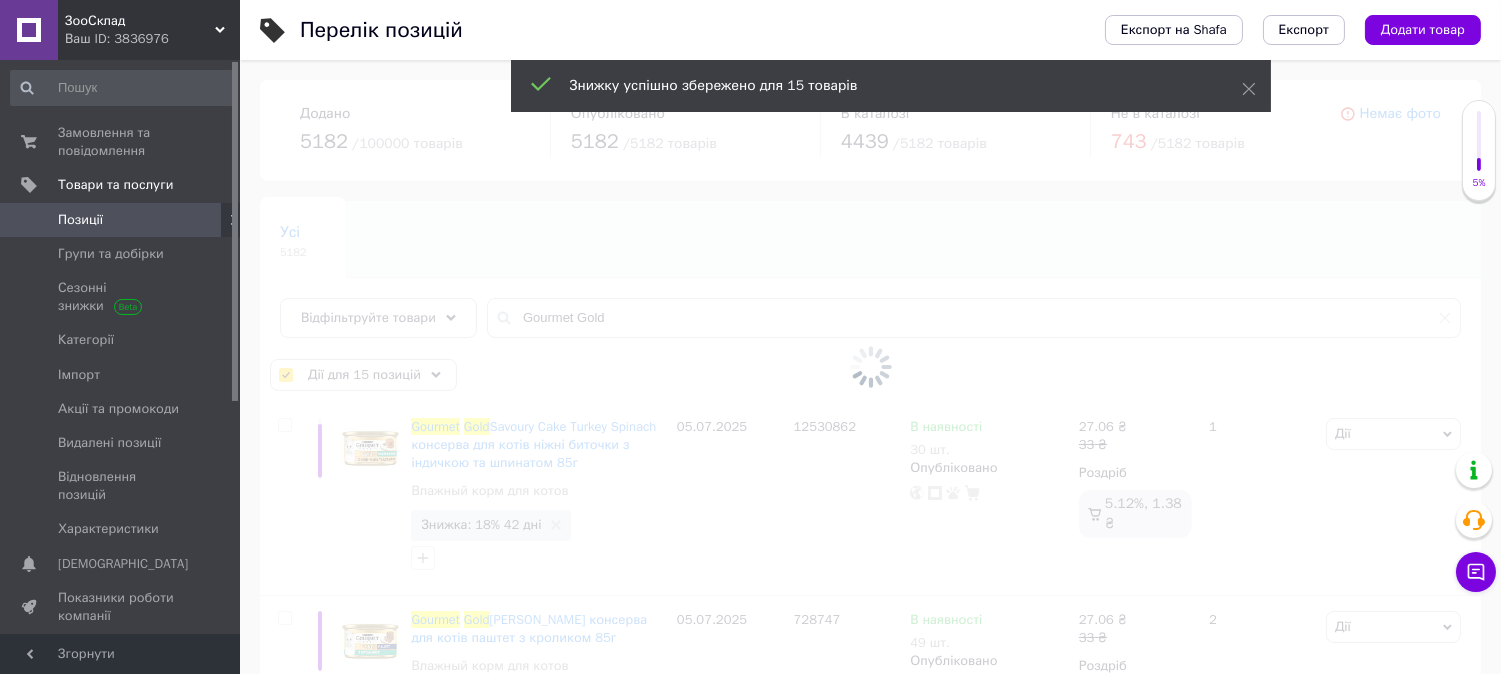 checkbox on "false" 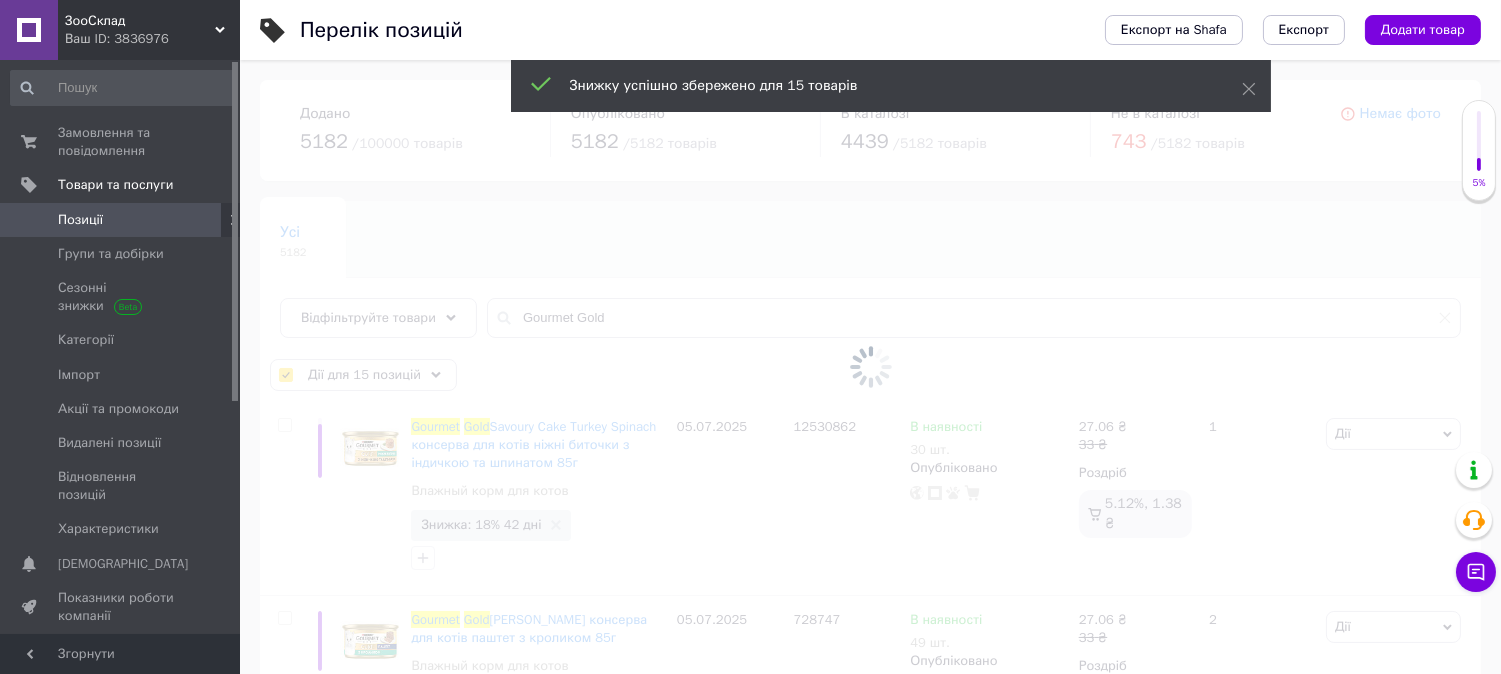 checkbox on "false" 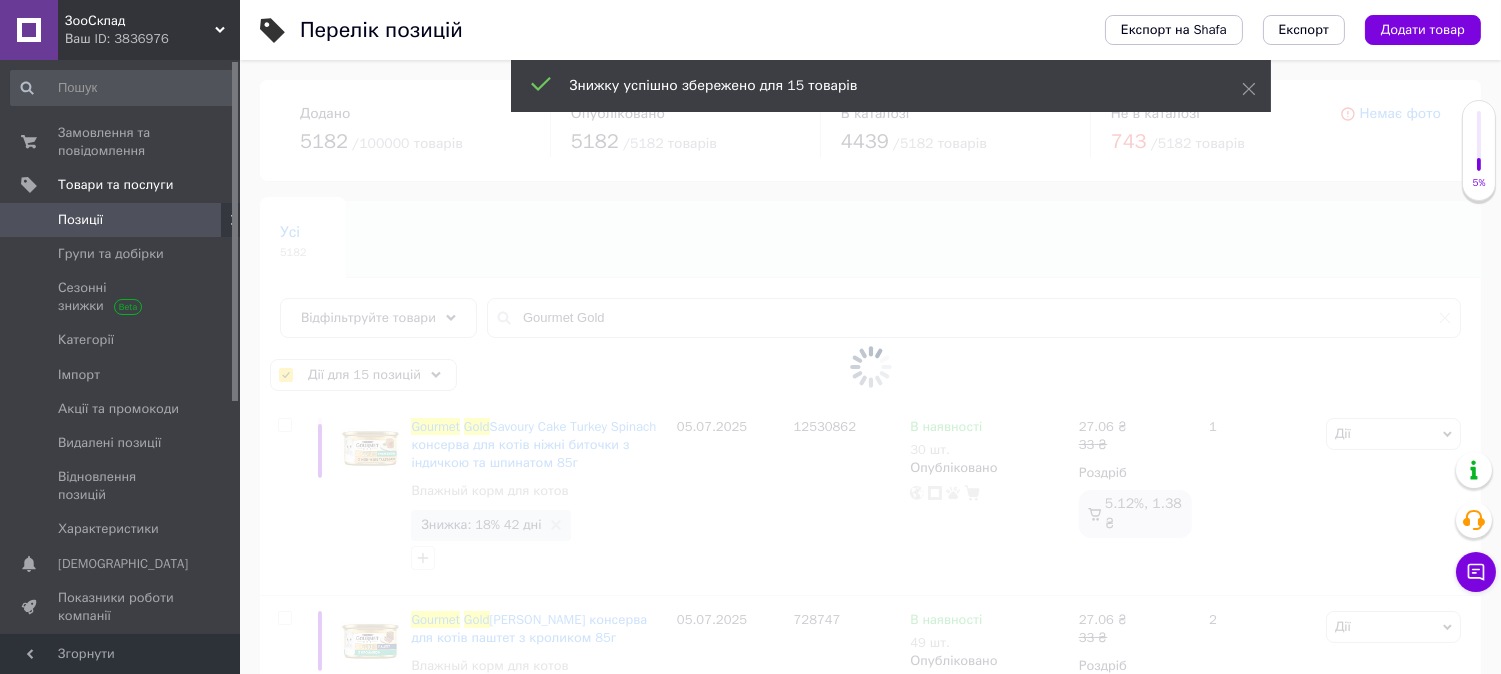 checkbox on "false" 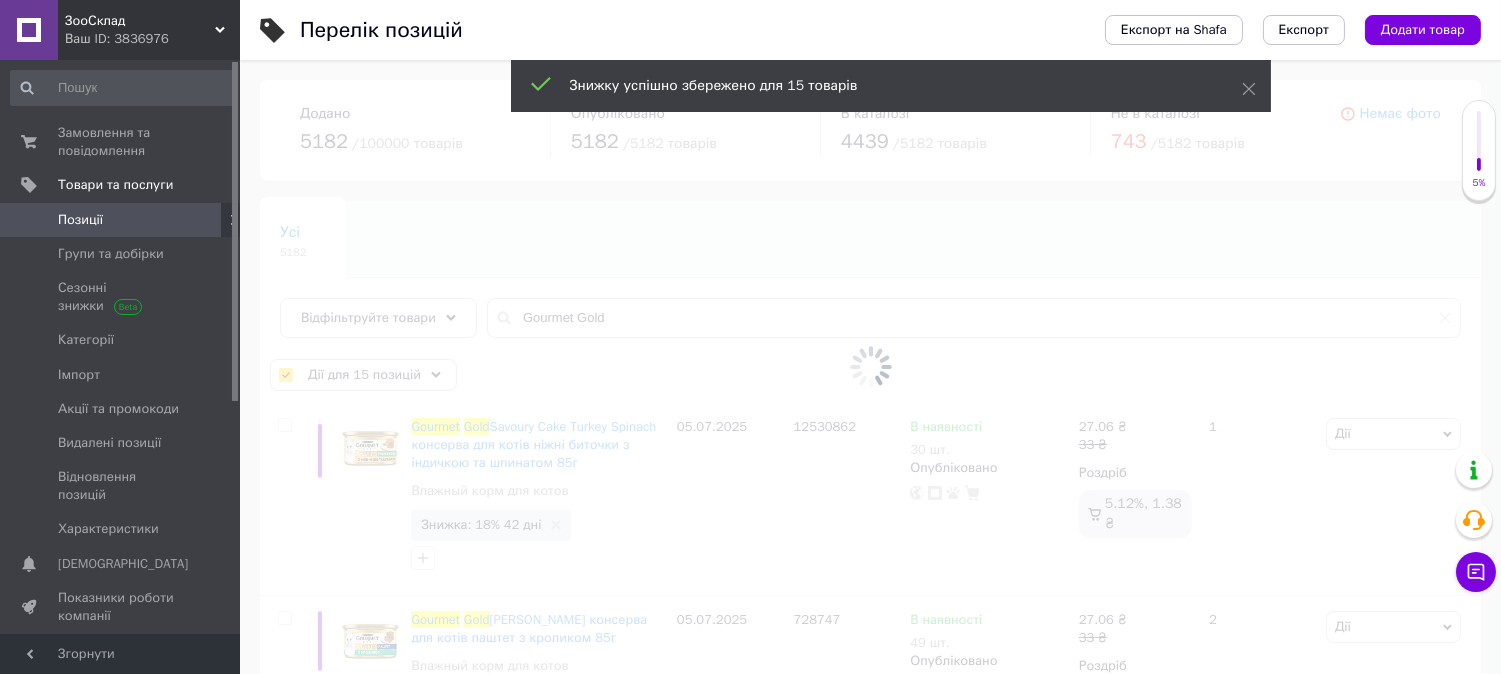 checkbox on "false" 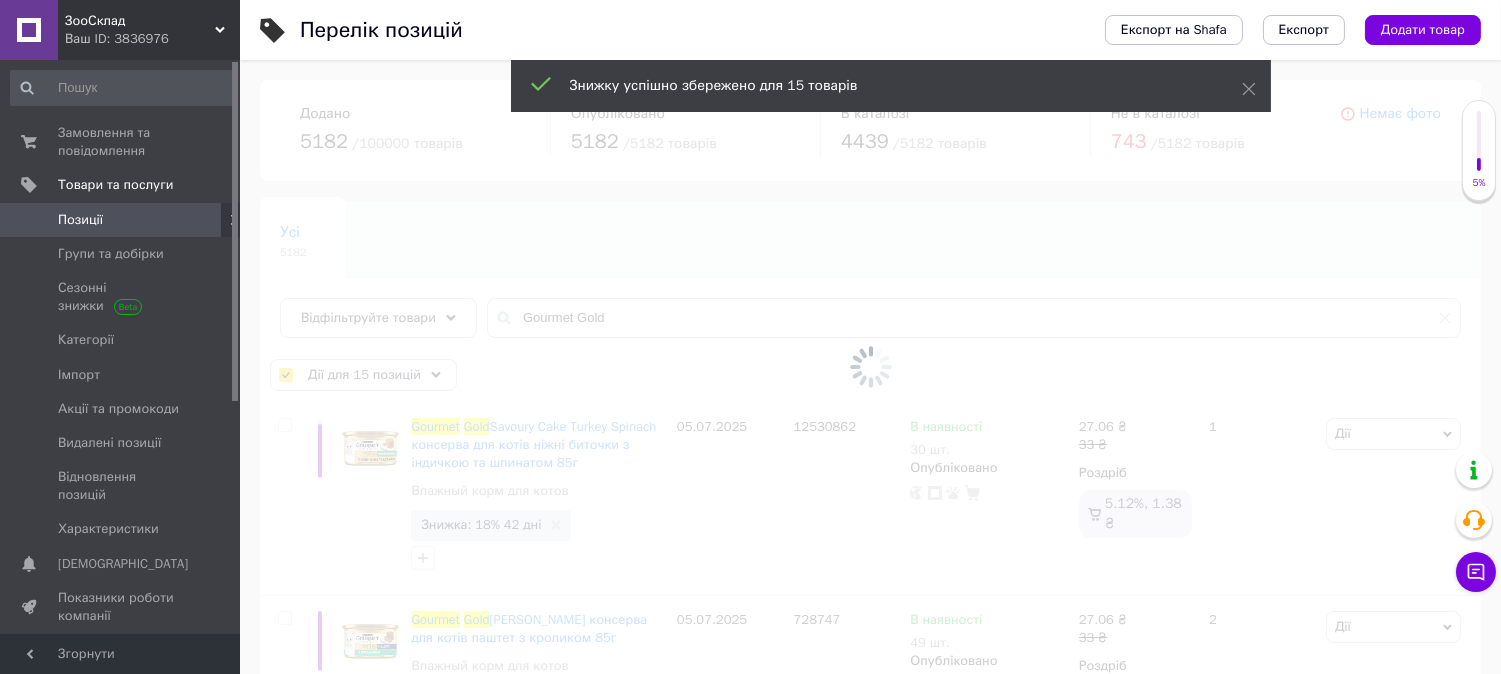 checkbox on "false" 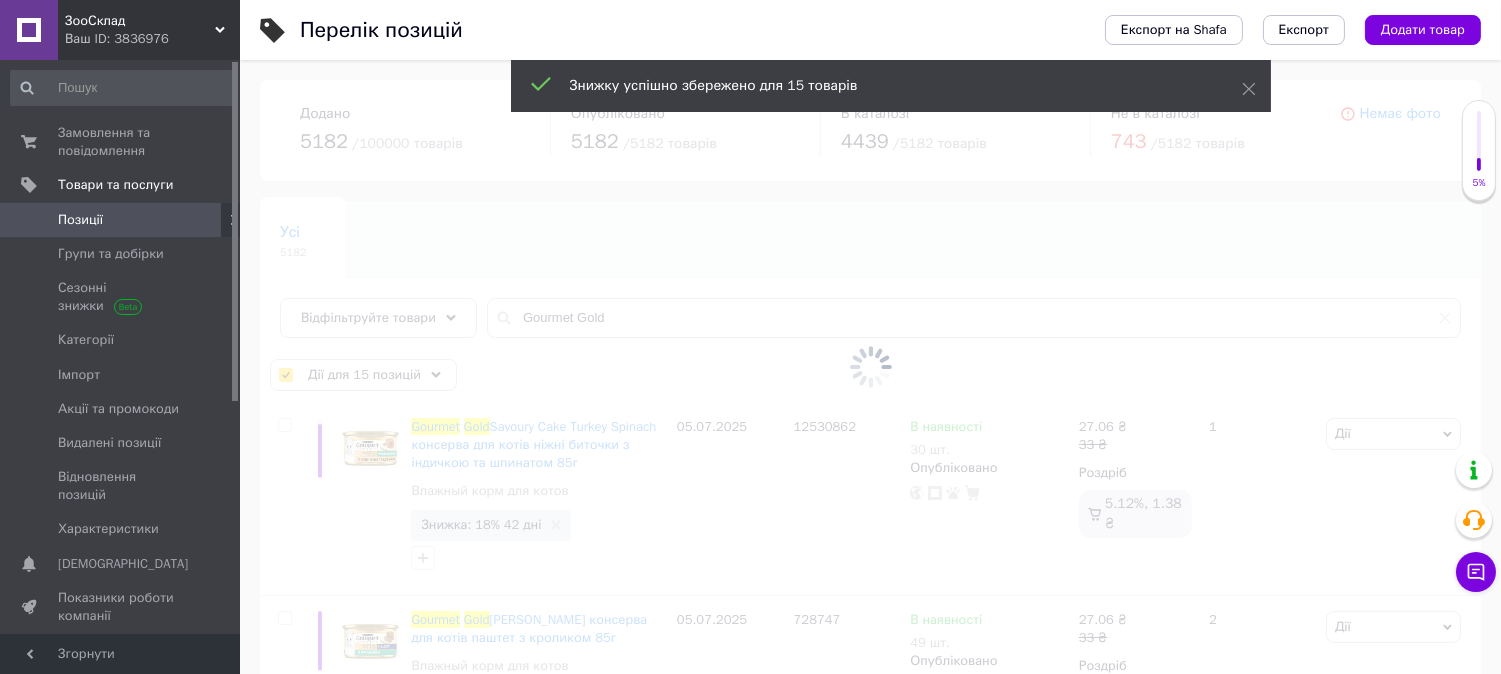 checkbox on "false" 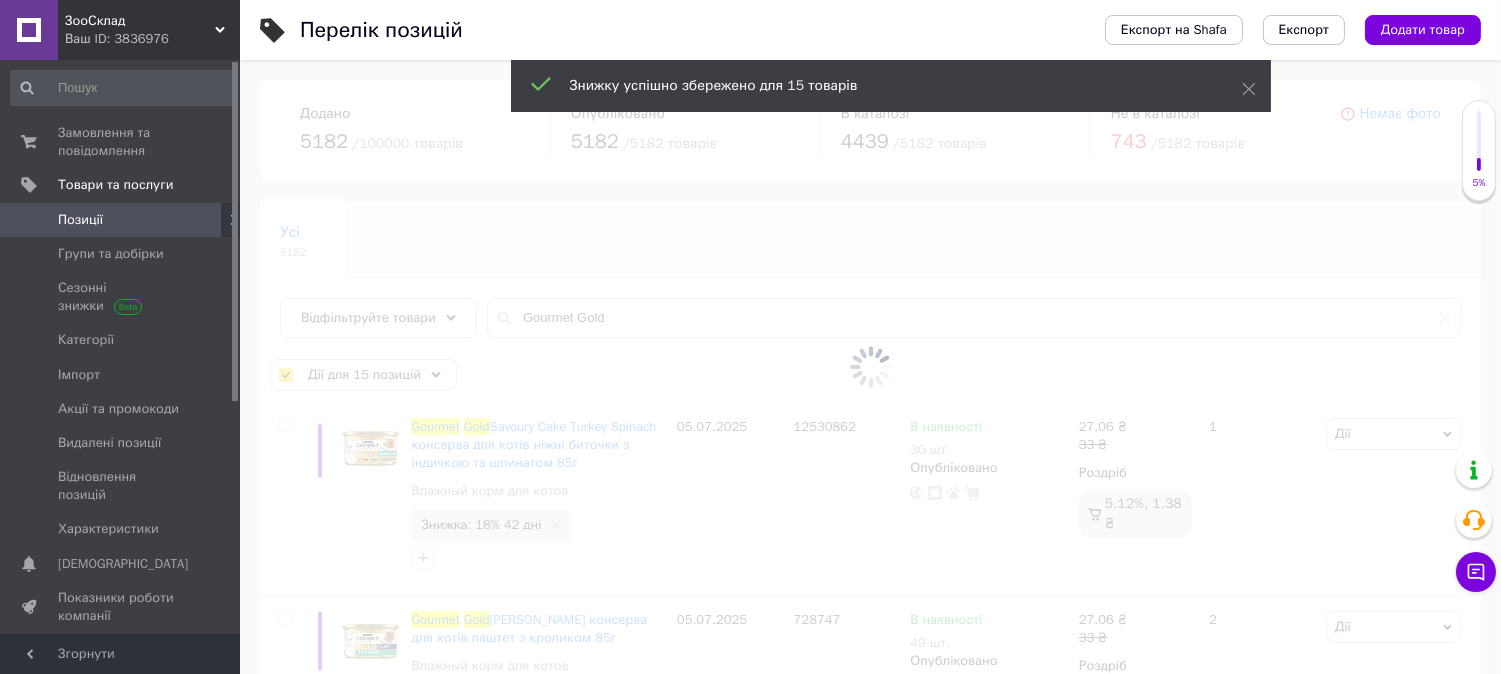 checkbox on "false" 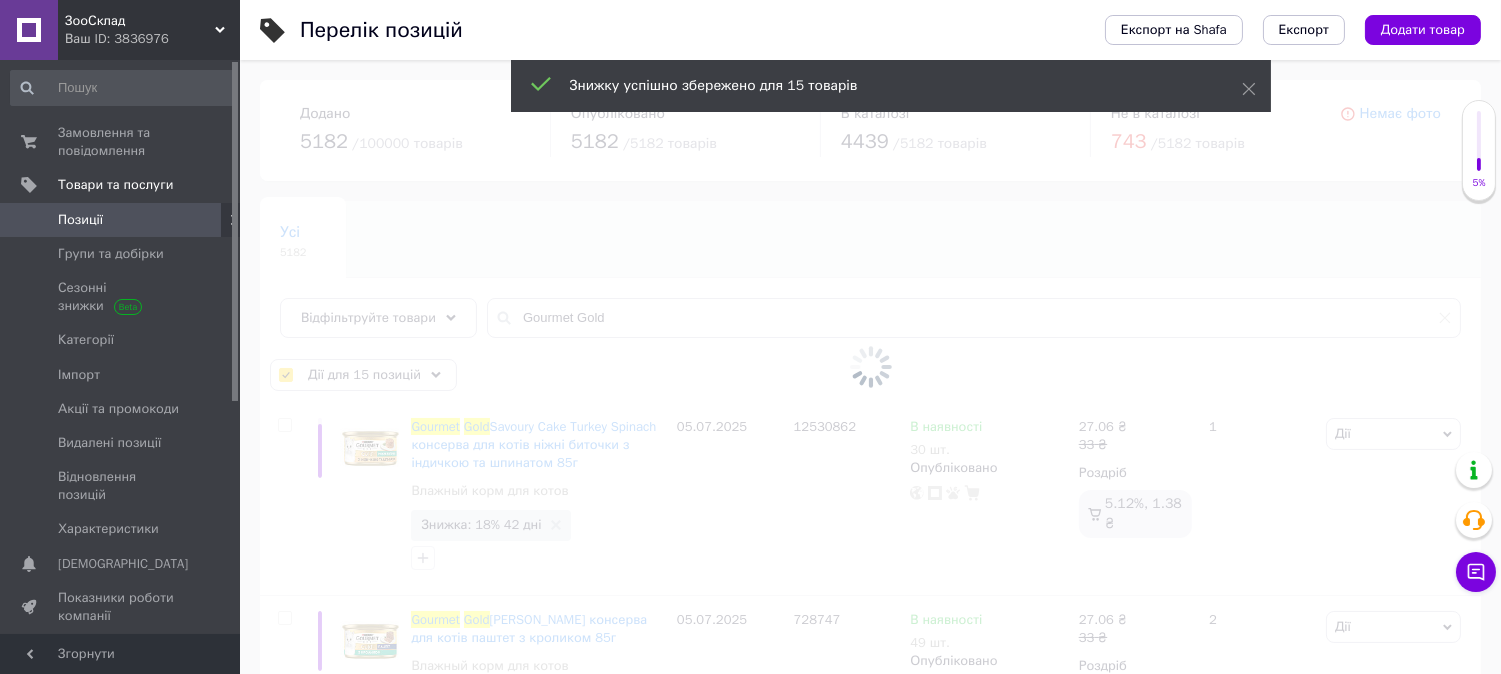 checkbox on "false" 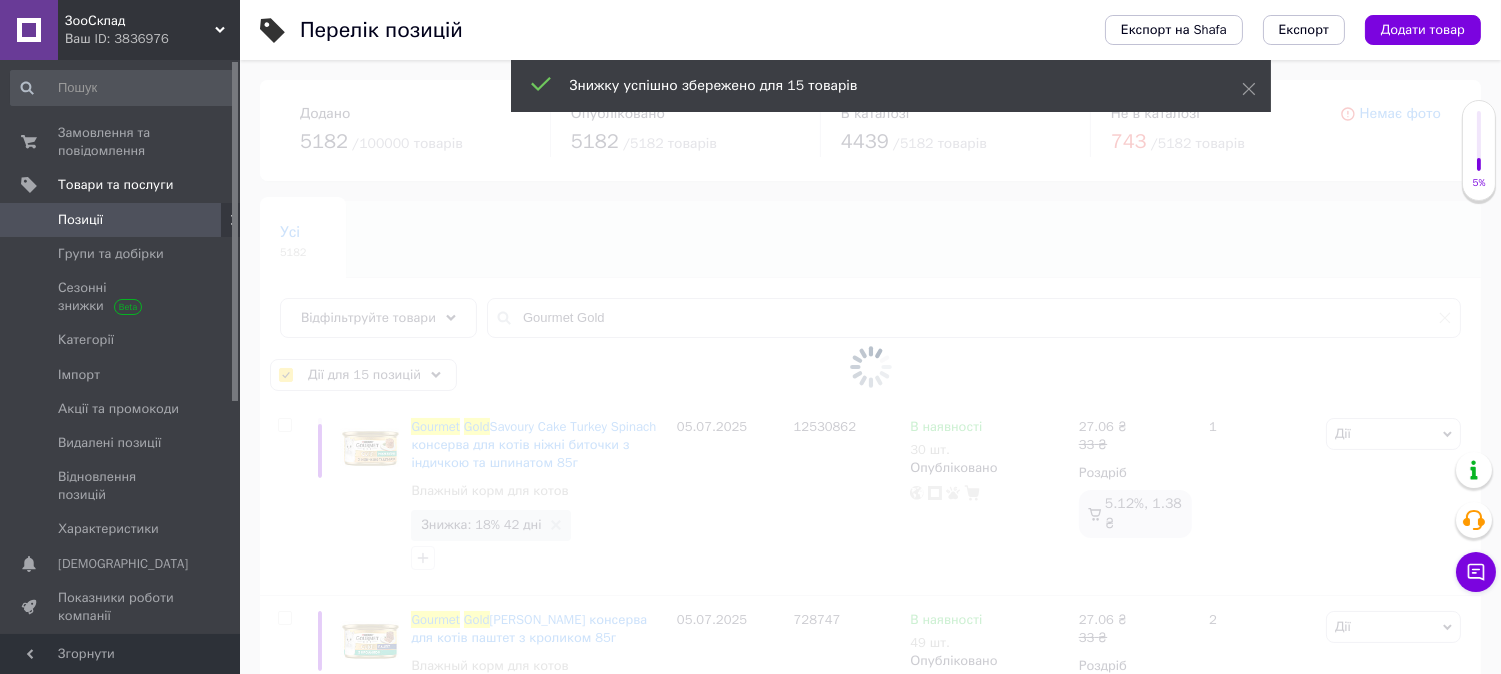 checkbox on "false" 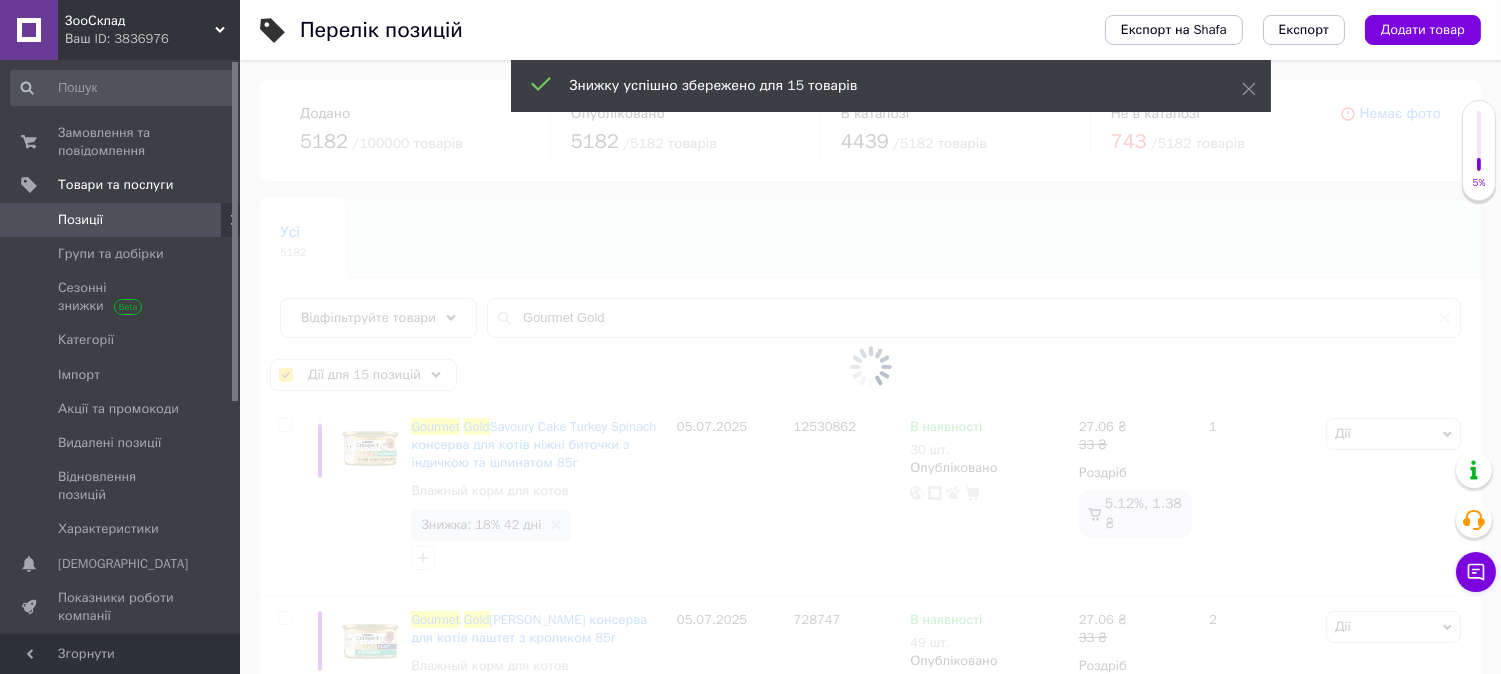 checkbox on "false" 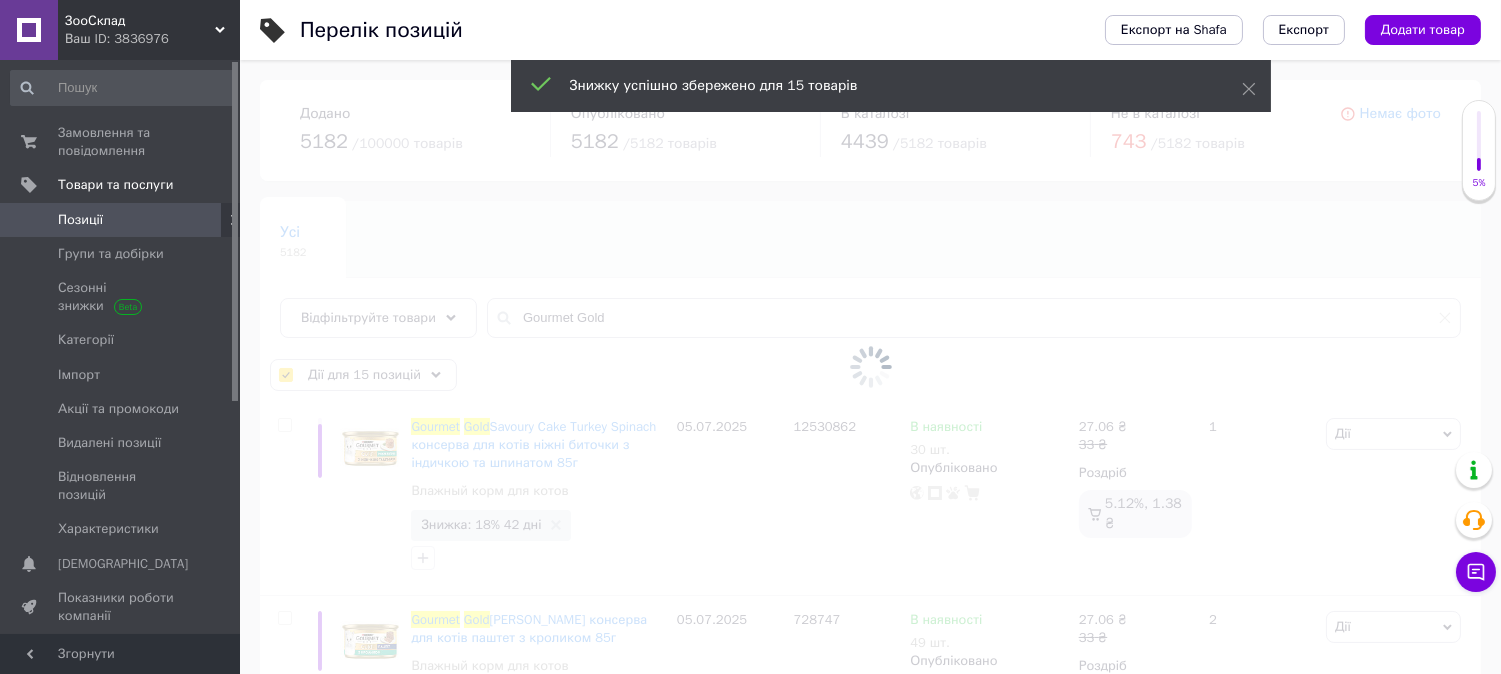 checkbox on "false" 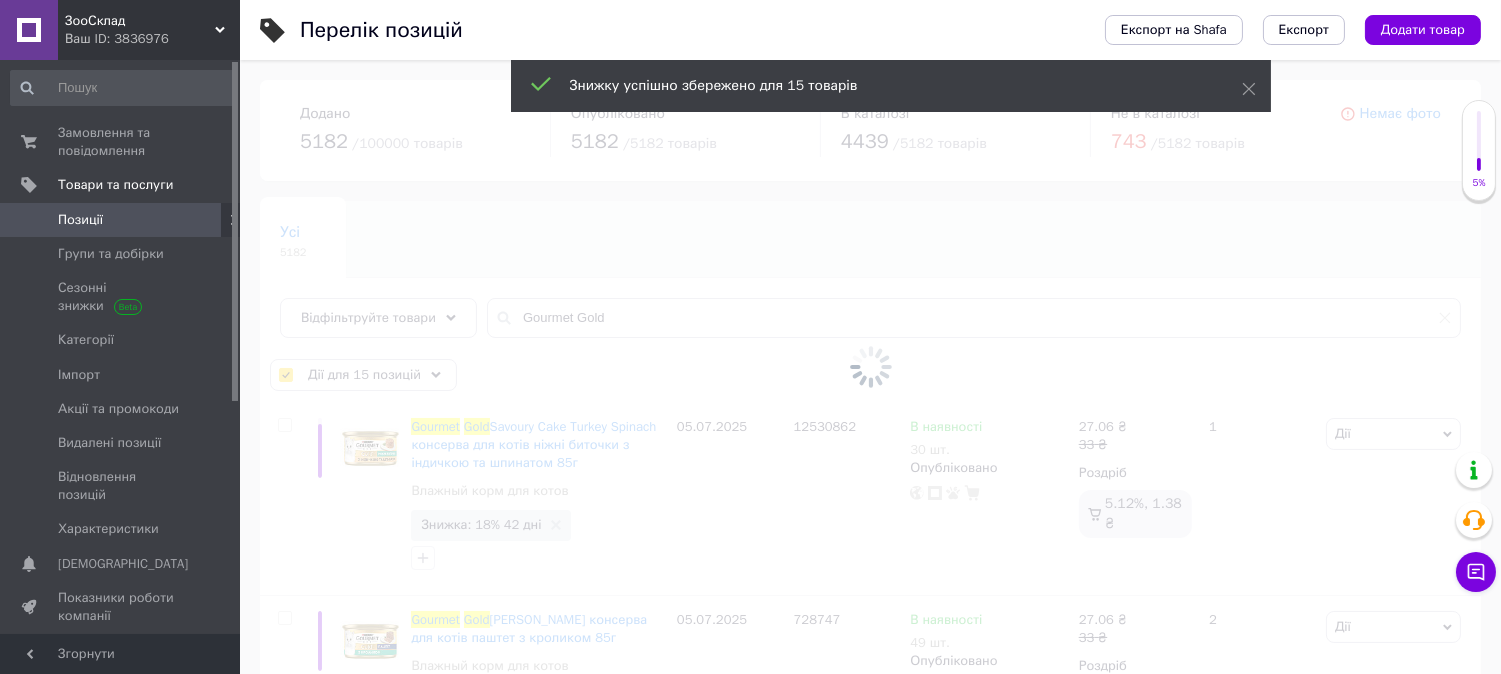 checkbox on "false" 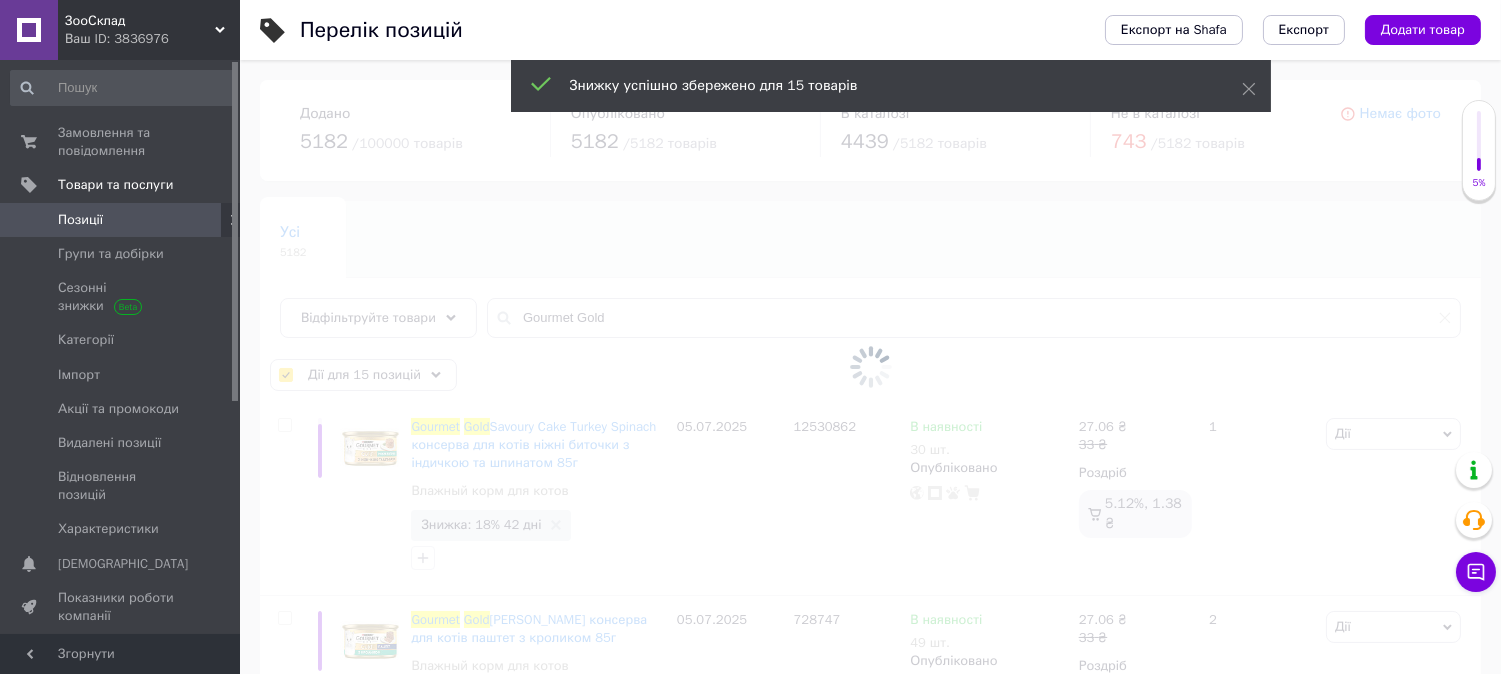 checkbox on "false" 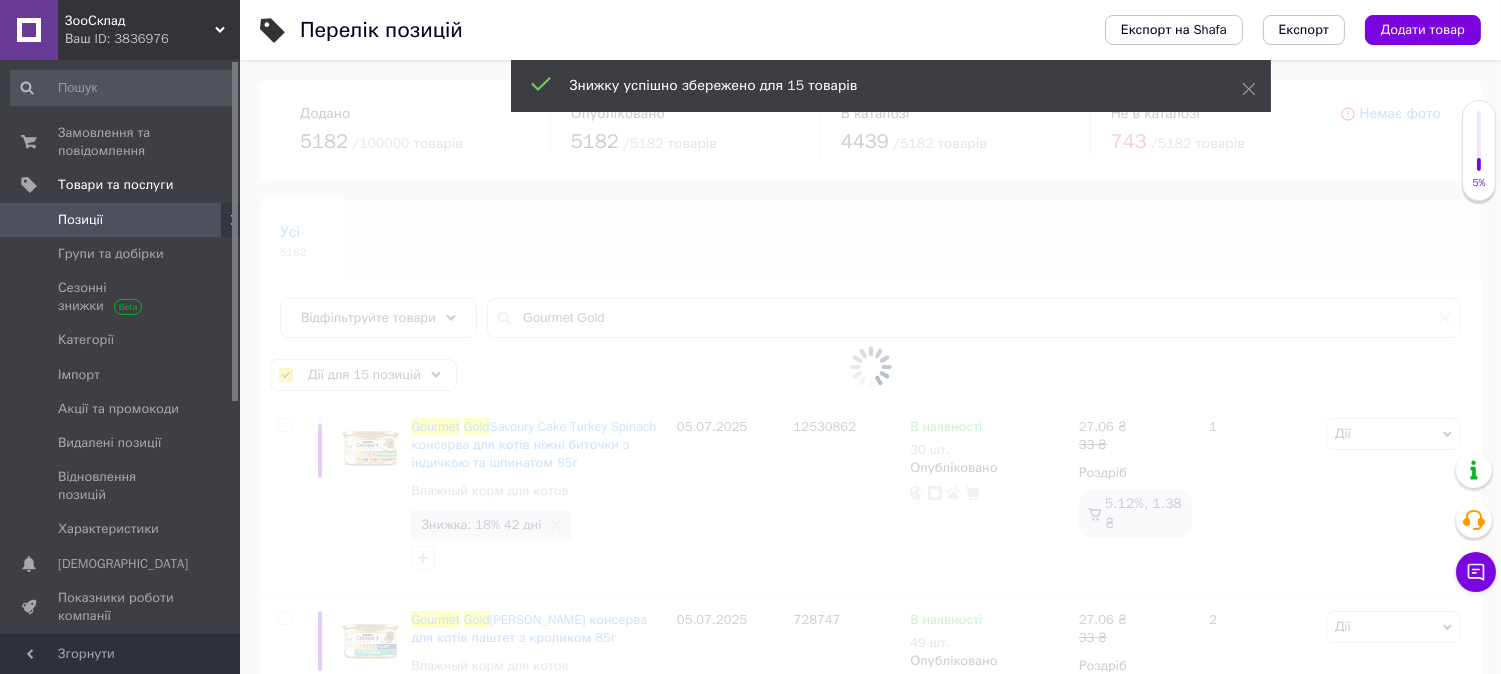 checkbox on "false" 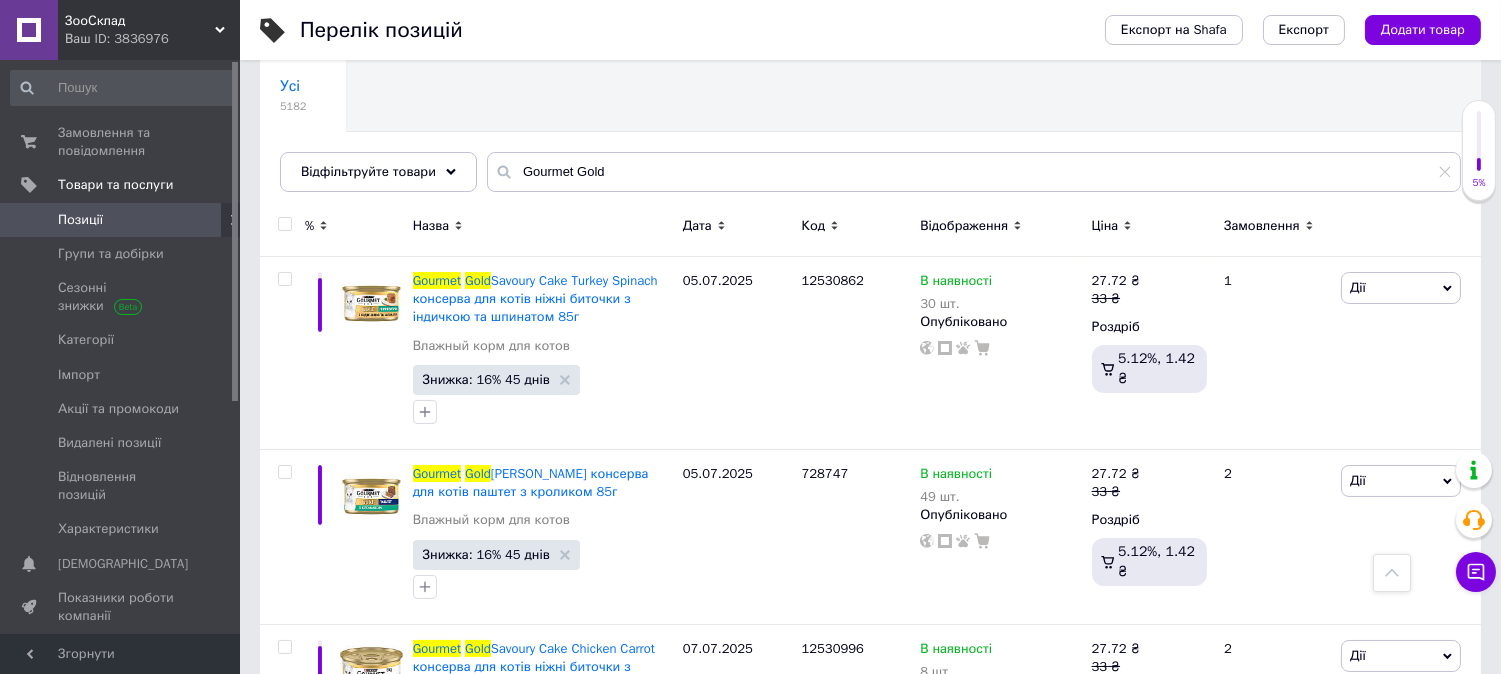 scroll, scrollTop: 0, scrollLeft: 0, axis: both 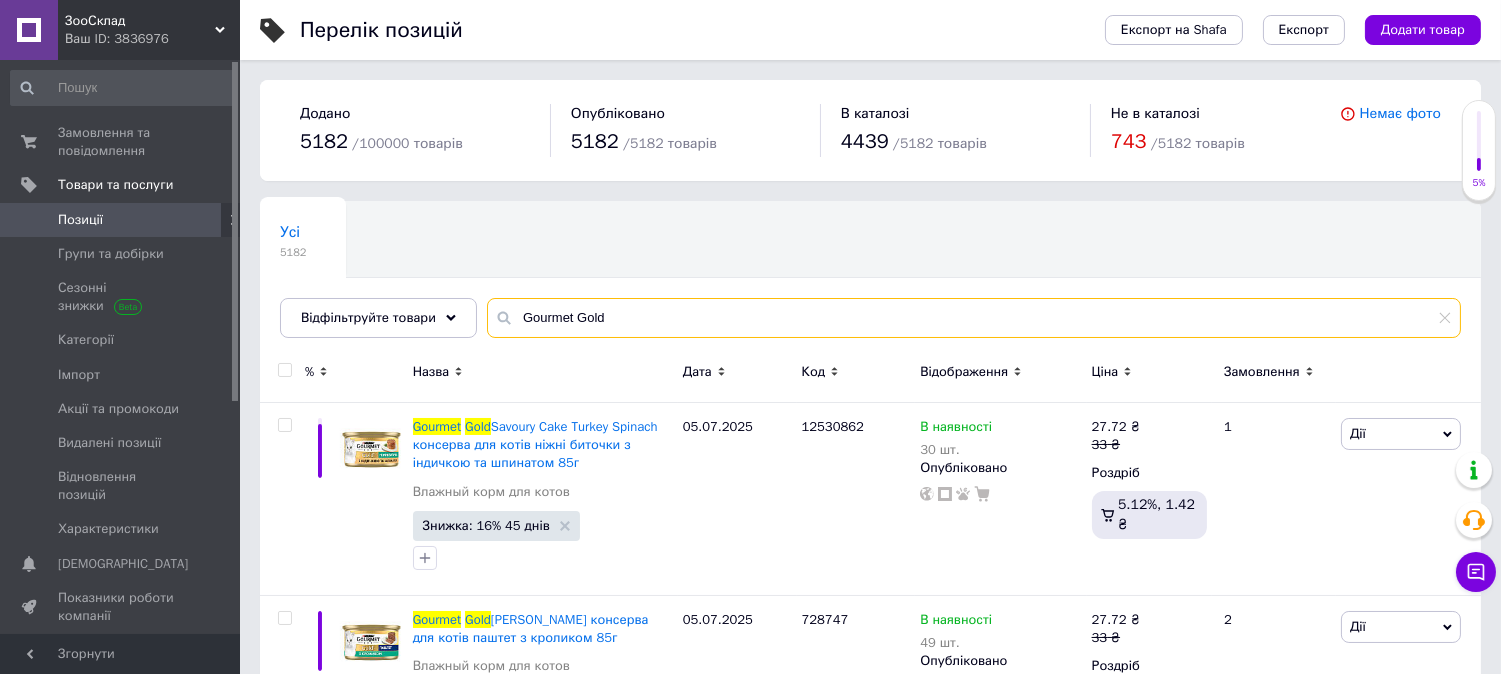 drag, startPoint x: 650, startPoint y: 310, endPoint x: 475, endPoint y: 298, distance: 175.41095 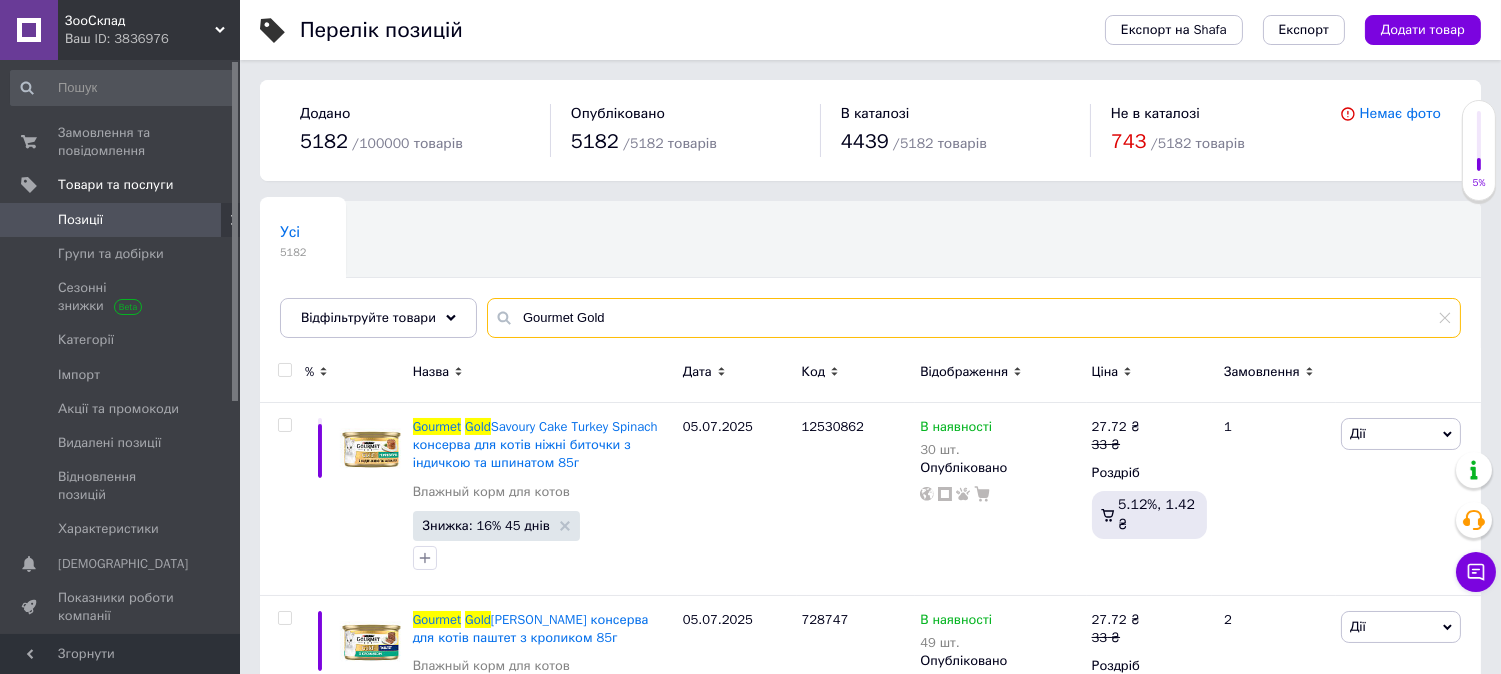 paste on "Gourmet Perle" 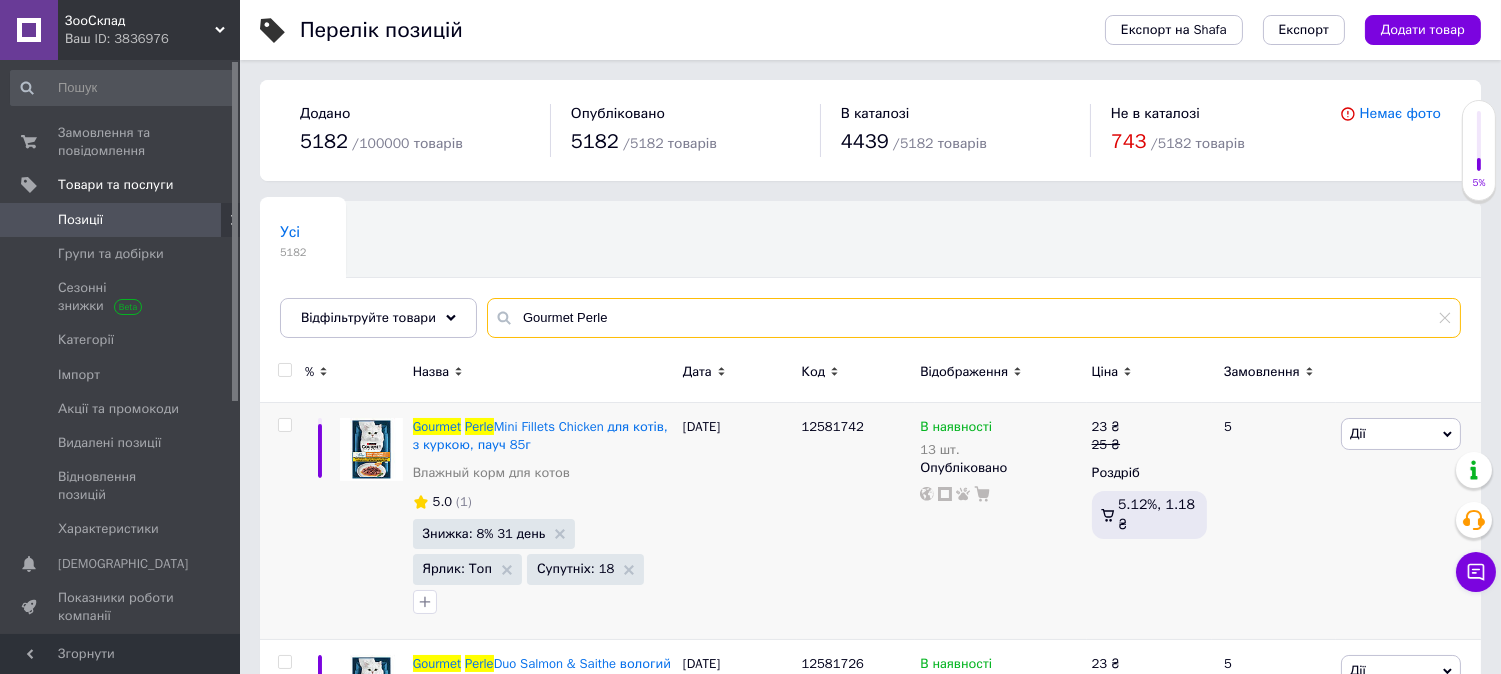 scroll, scrollTop: 111, scrollLeft: 0, axis: vertical 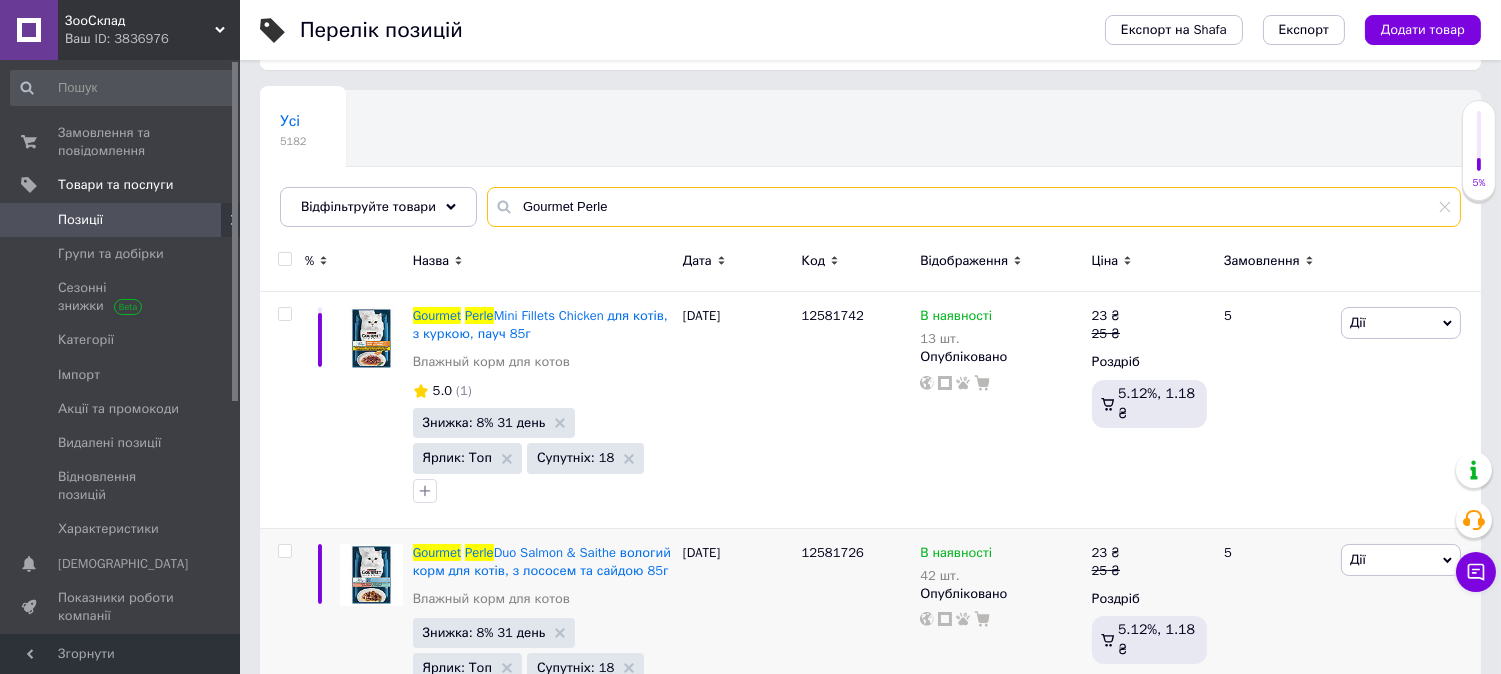 type on "Gourmet Perle" 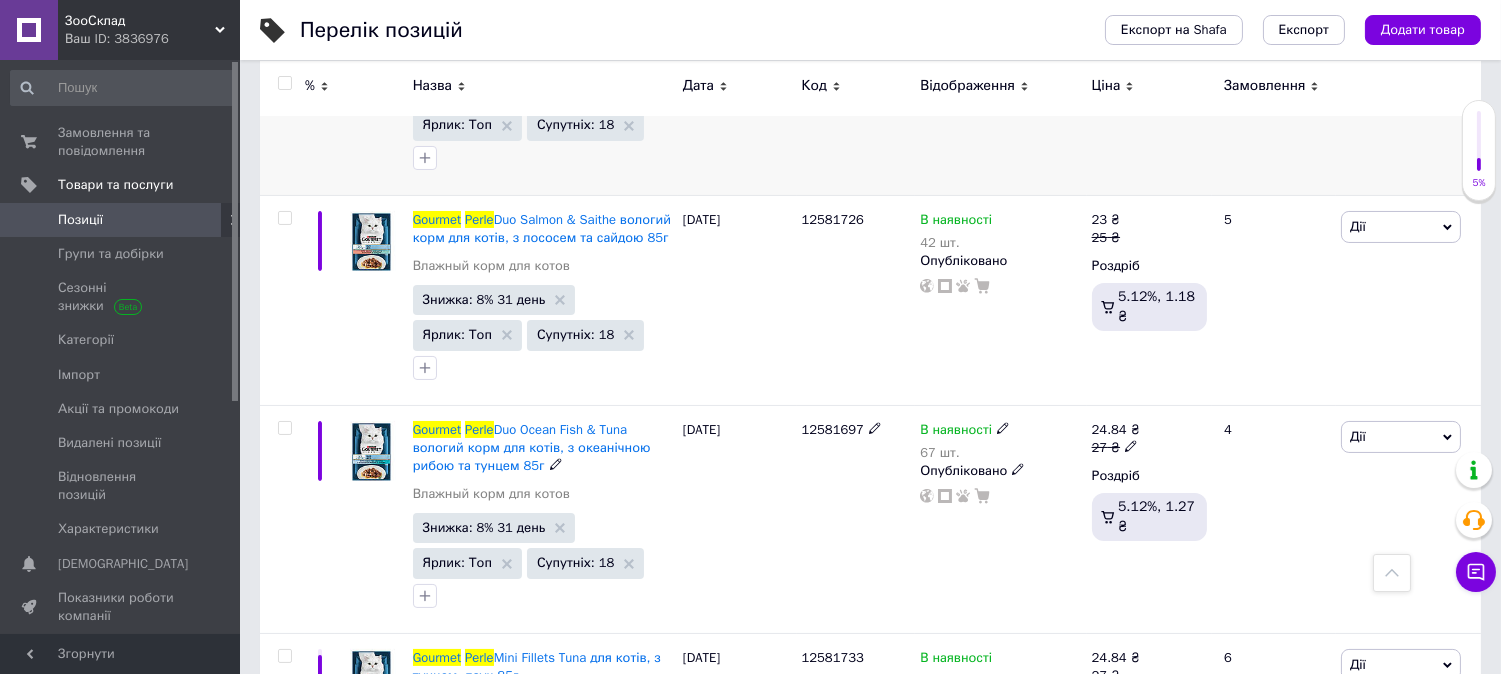 scroll, scrollTop: 0, scrollLeft: 0, axis: both 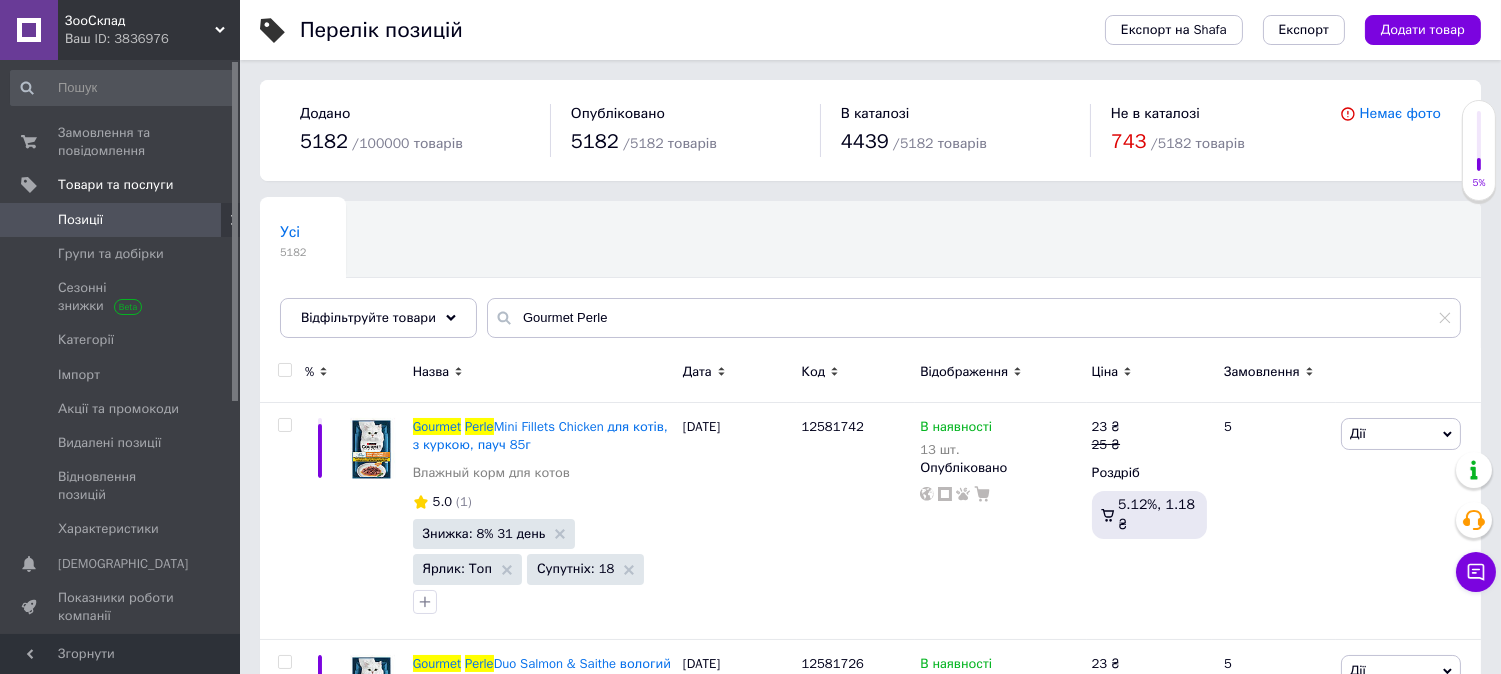 click at bounding box center [284, 370] 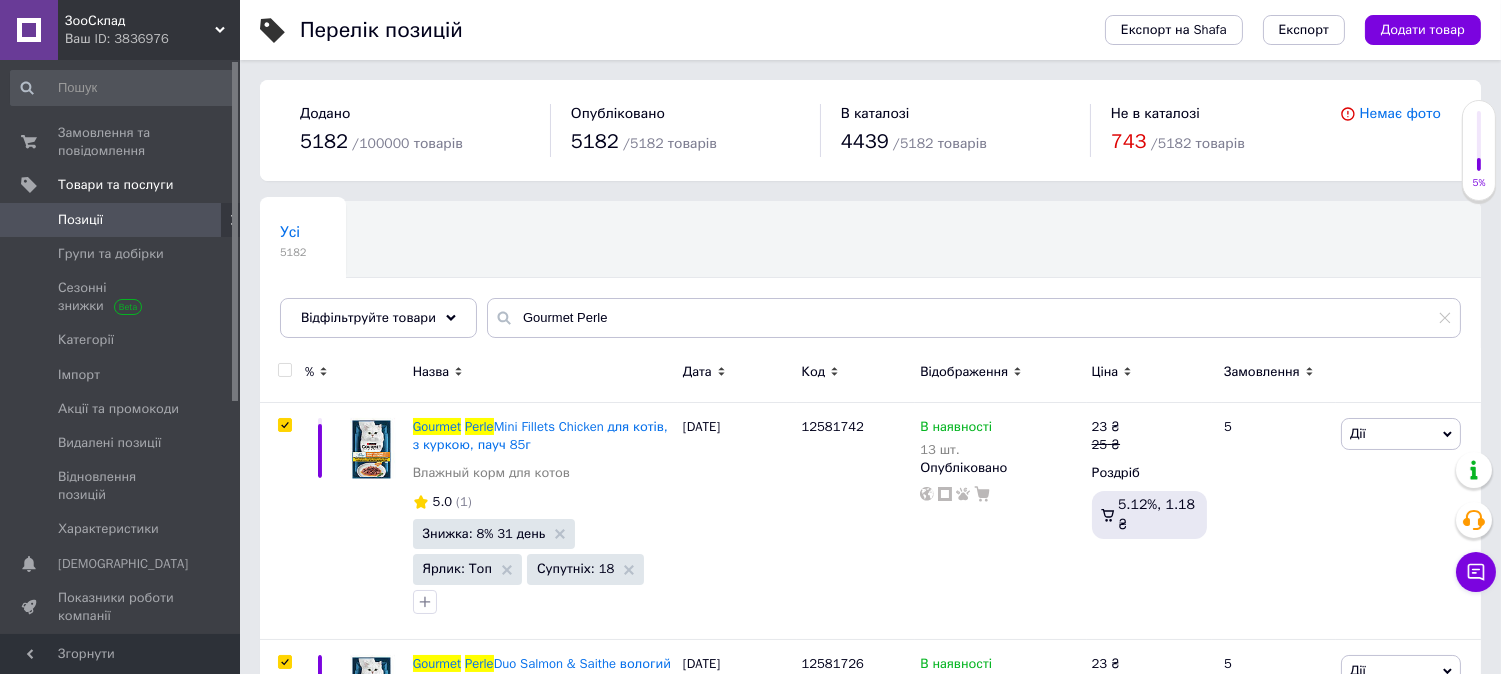 checkbox on "true" 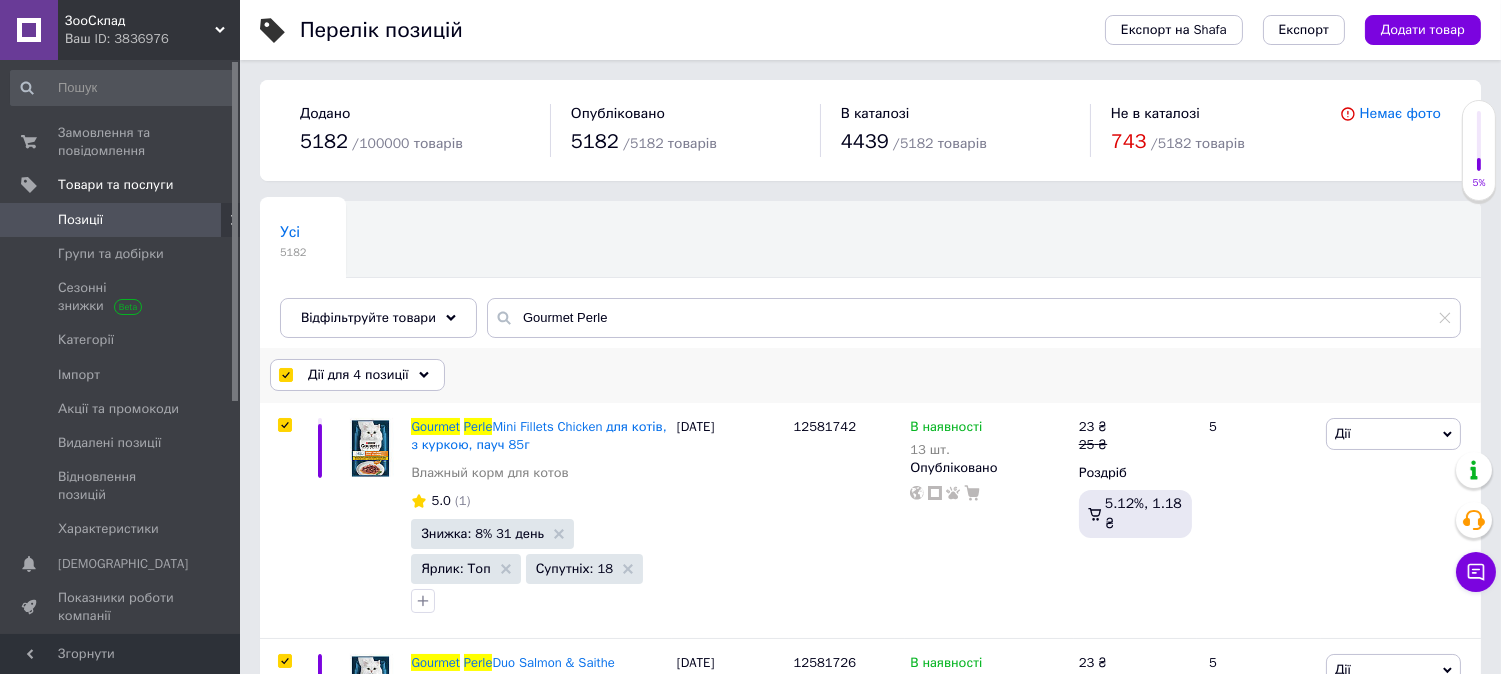 click on "Дії для 4 позиції" at bounding box center [358, 375] 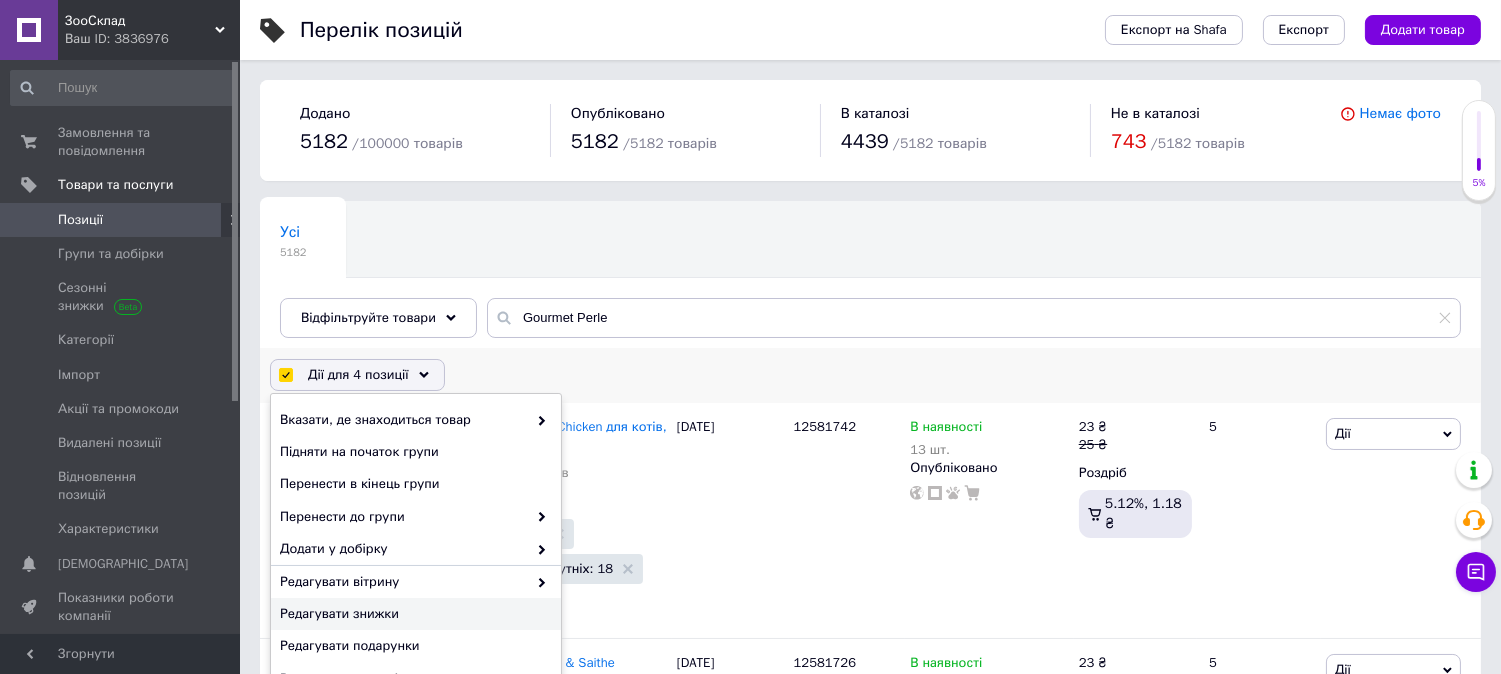 click on "Редагувати знижки" at bounding box center (413, 614) 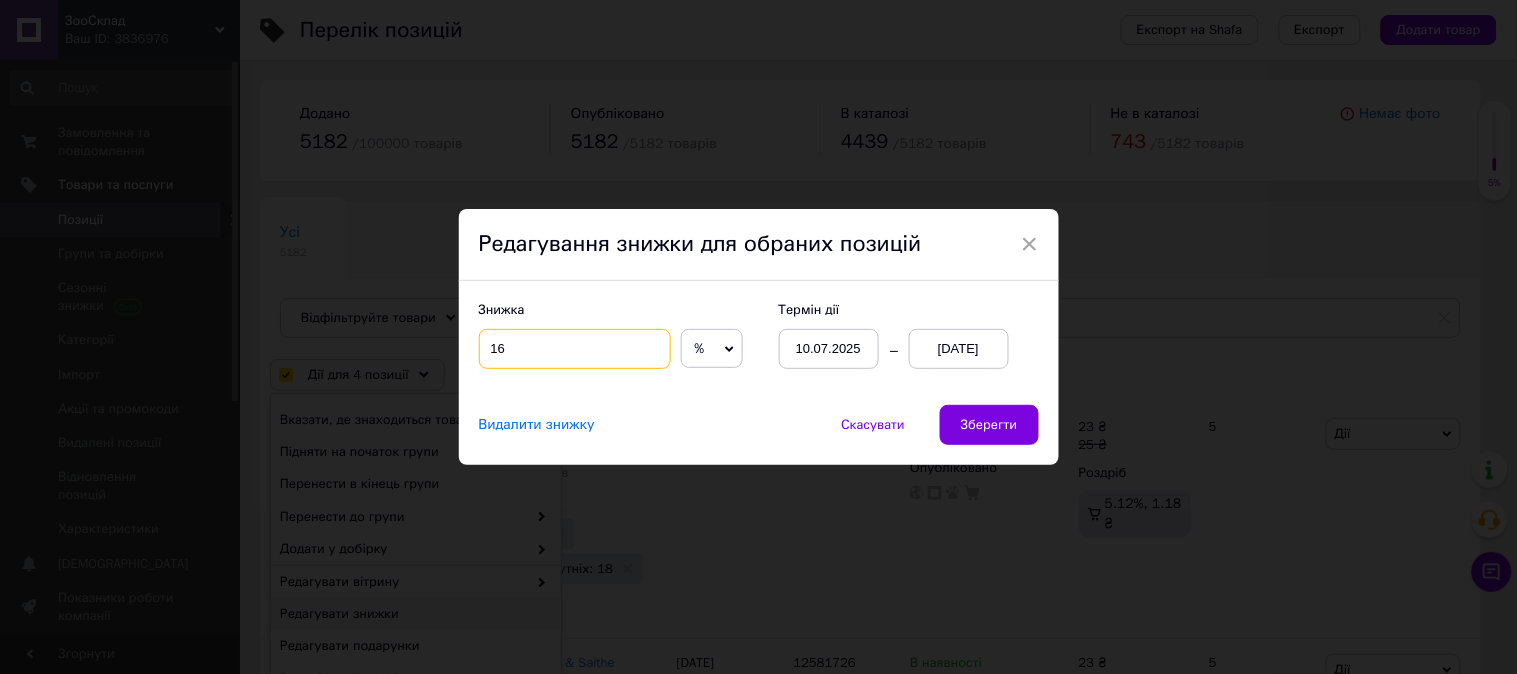 drag, startPoint x: 510, startPoint y: 355, endPoint x: 473, endPoint y: 347, distance: 37.85499 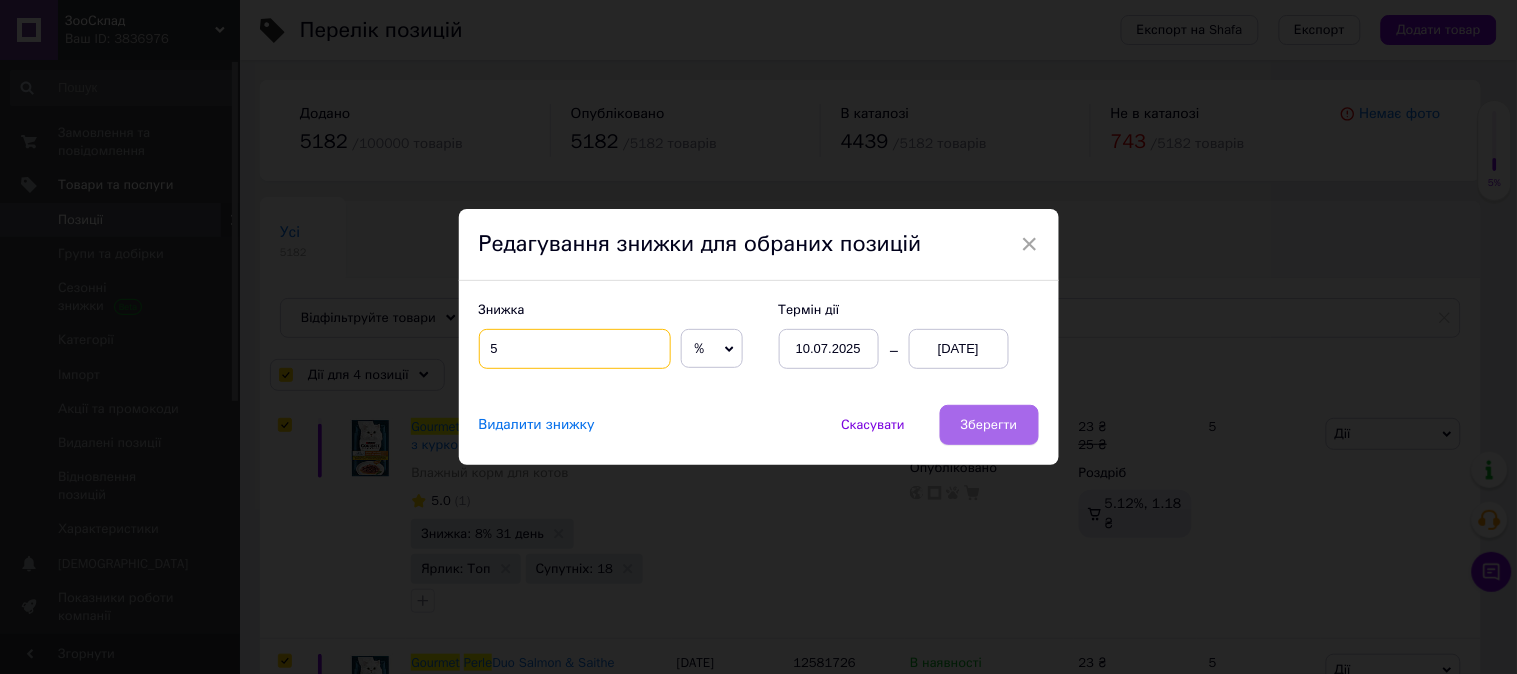 type on "5" 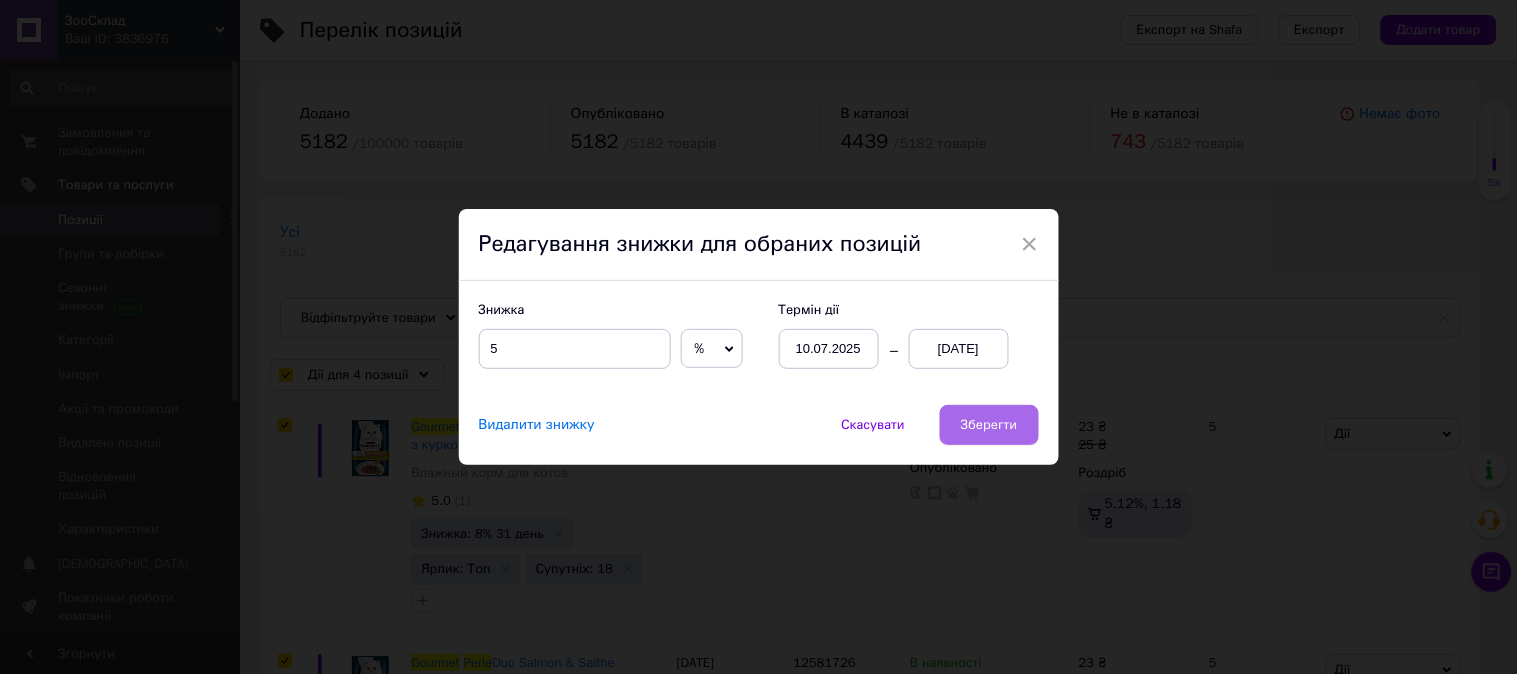 click on "Зберегти" at bounding box center [989, 425] 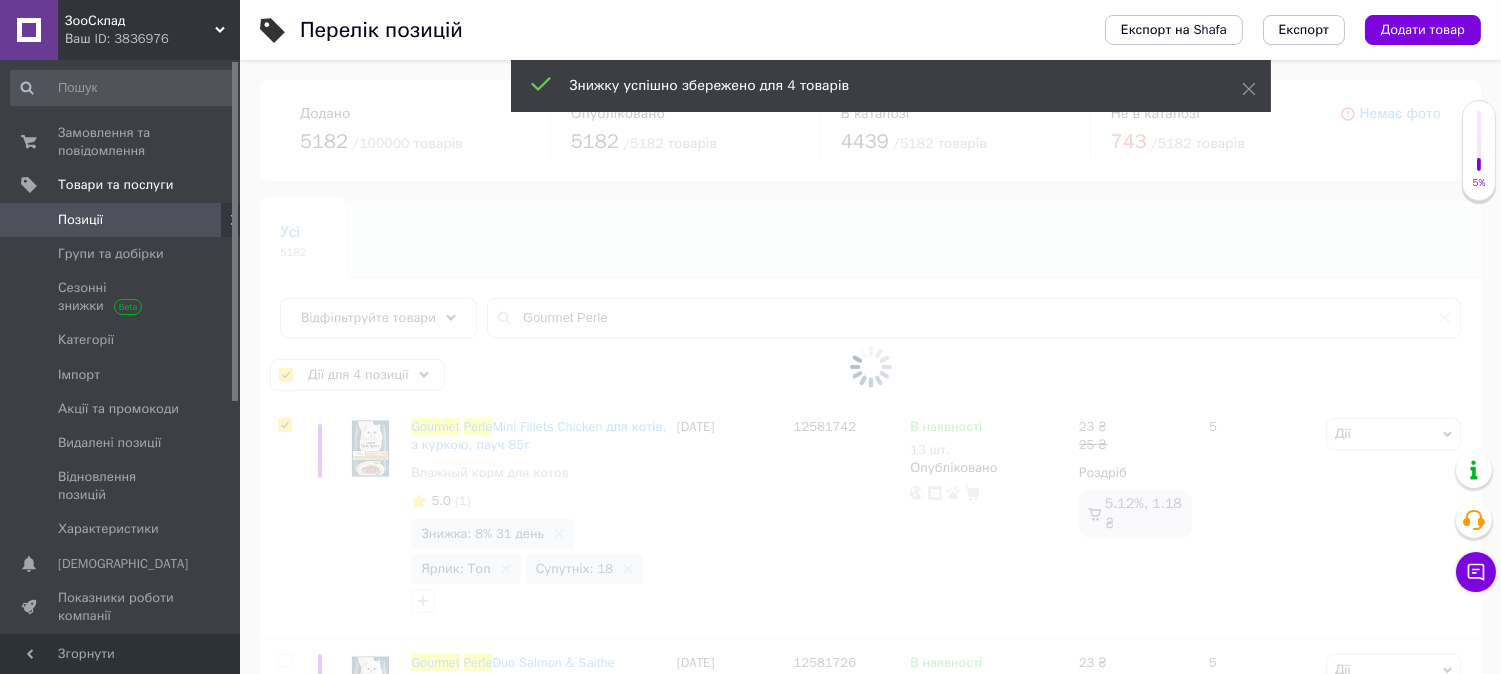 checkbox on "false" 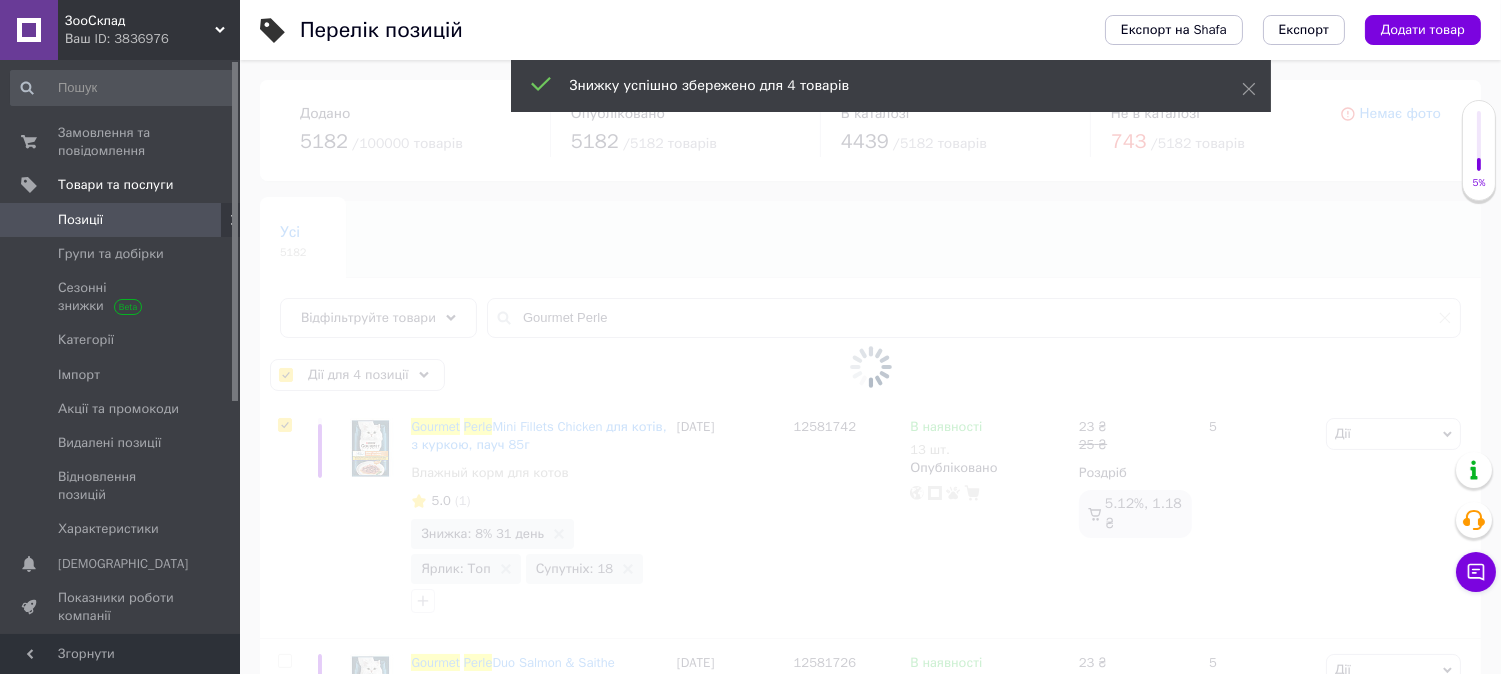 checkbox on "false" 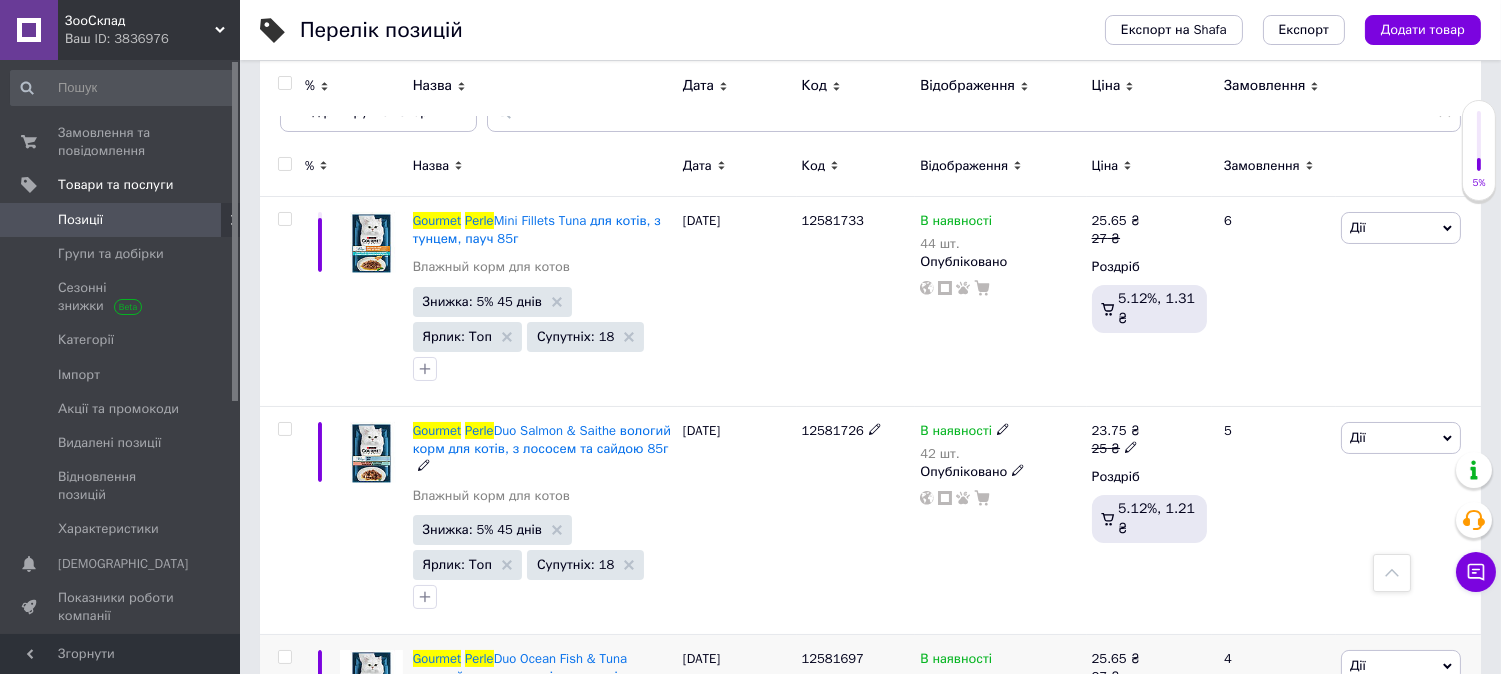 scroll, scrollTop: 0, scrollLeft: 0, axis: both 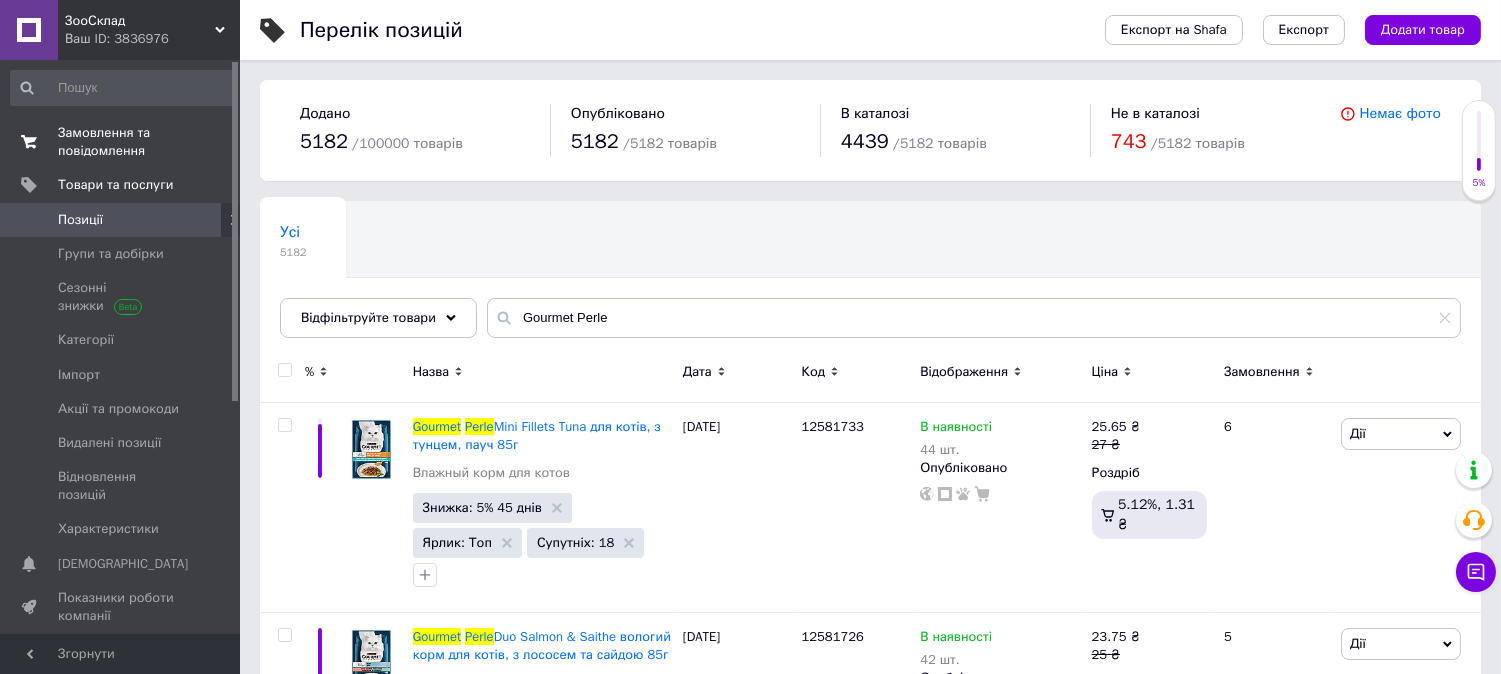 click on "Замовлення та повідомлення" at bounding box center [121, 142] 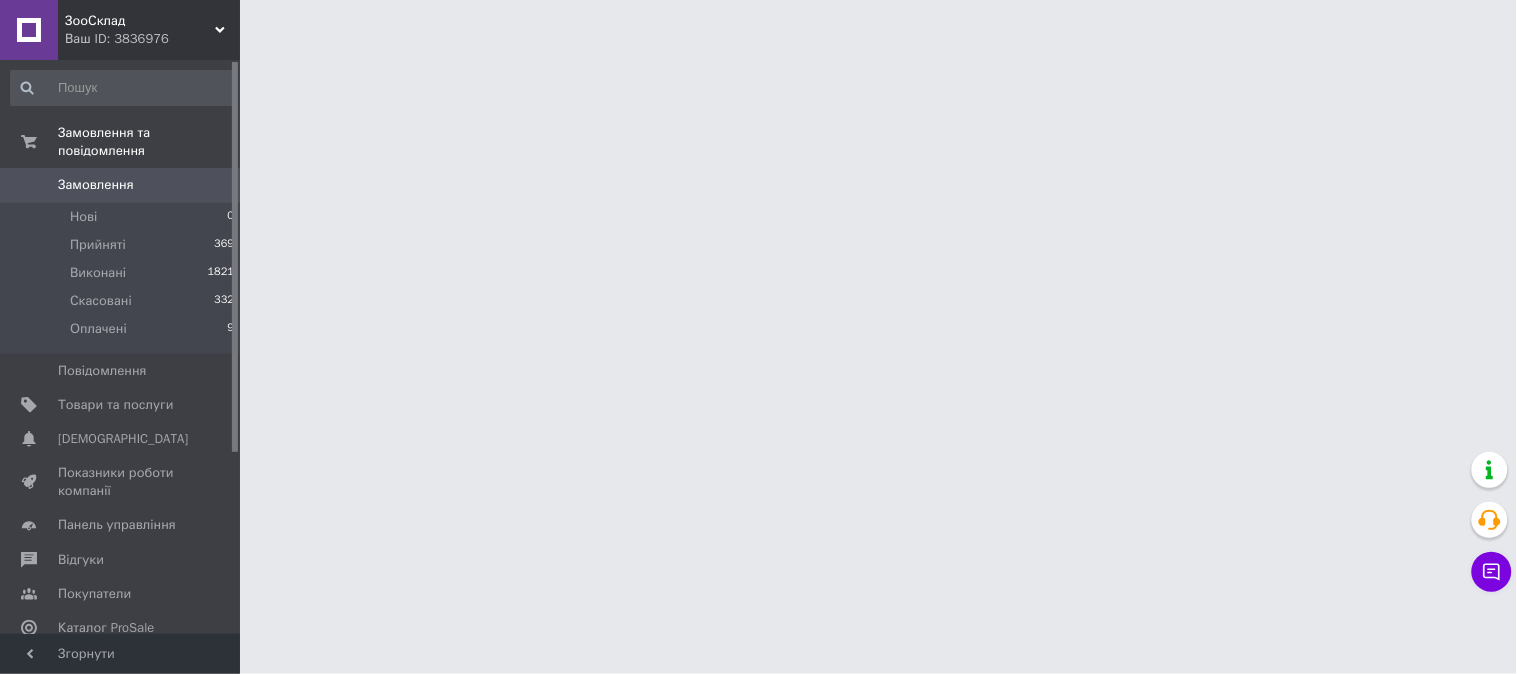 click on "Замовлення" at bounding box center (96, 185) 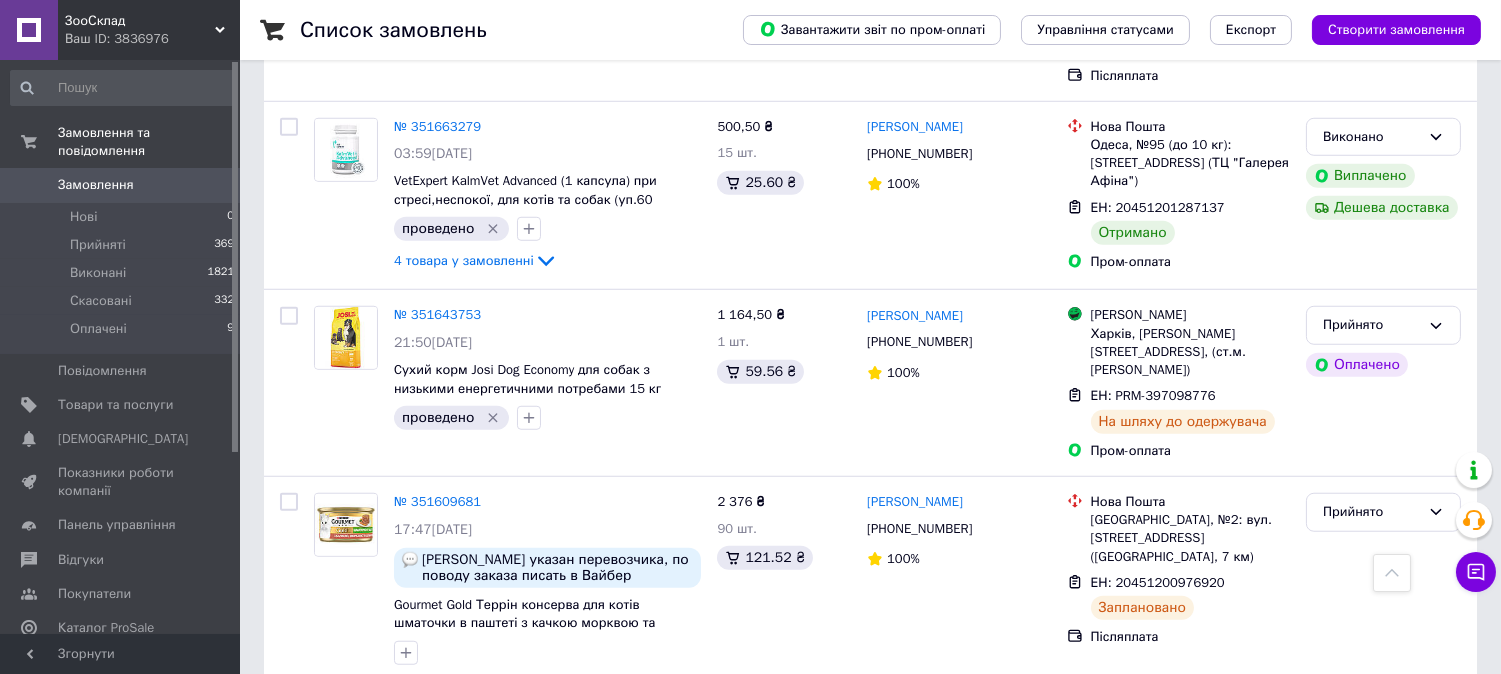 scroll, scrollTop: 3000, scrollLeft: 0, axis: vertical 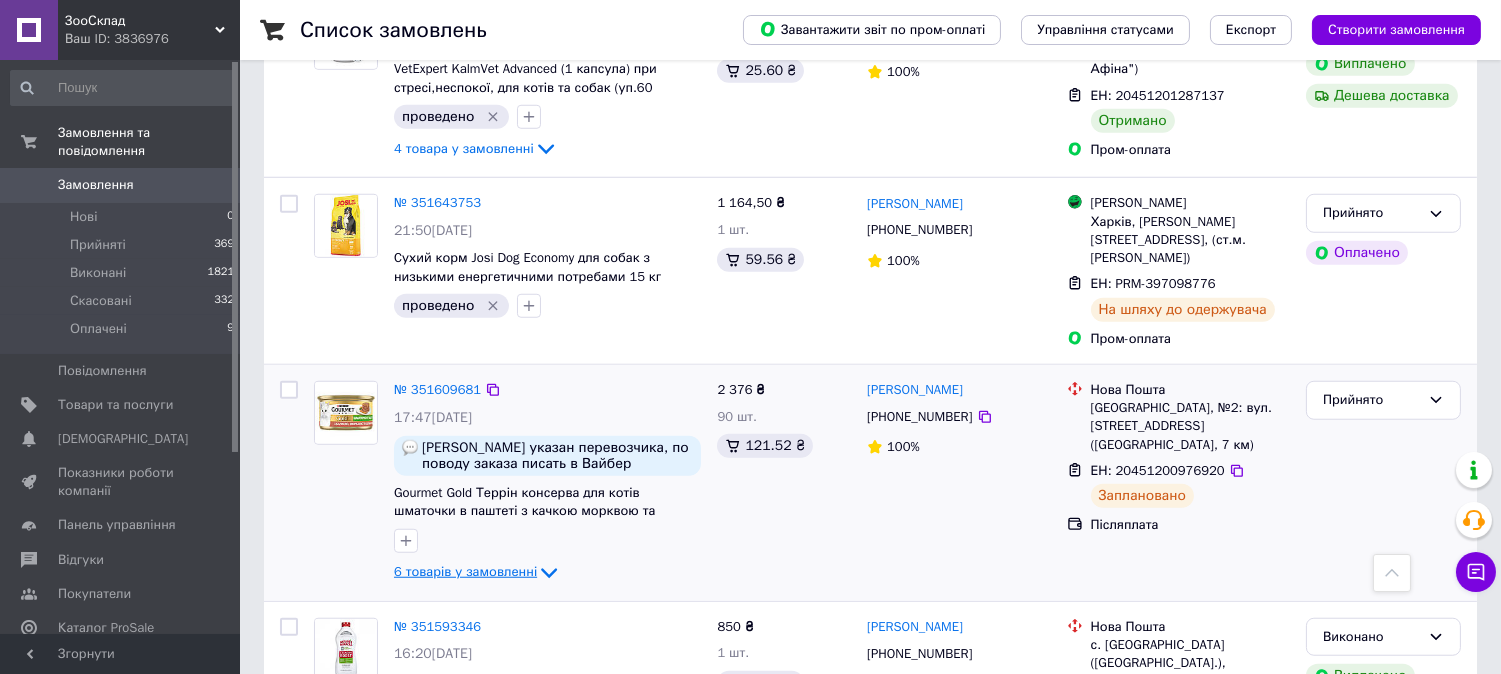 click 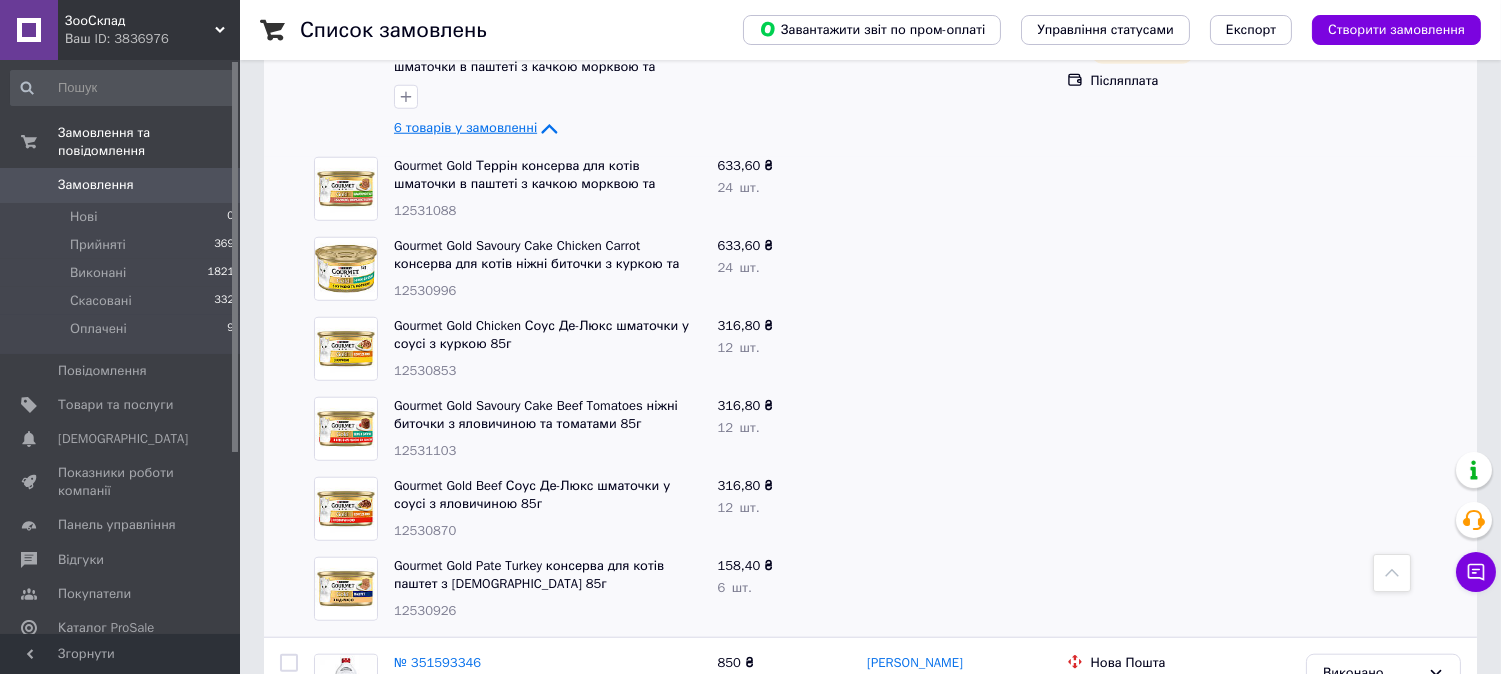 scroll, scrollTop: 3333, scrollLeft: 0, axis: vertical 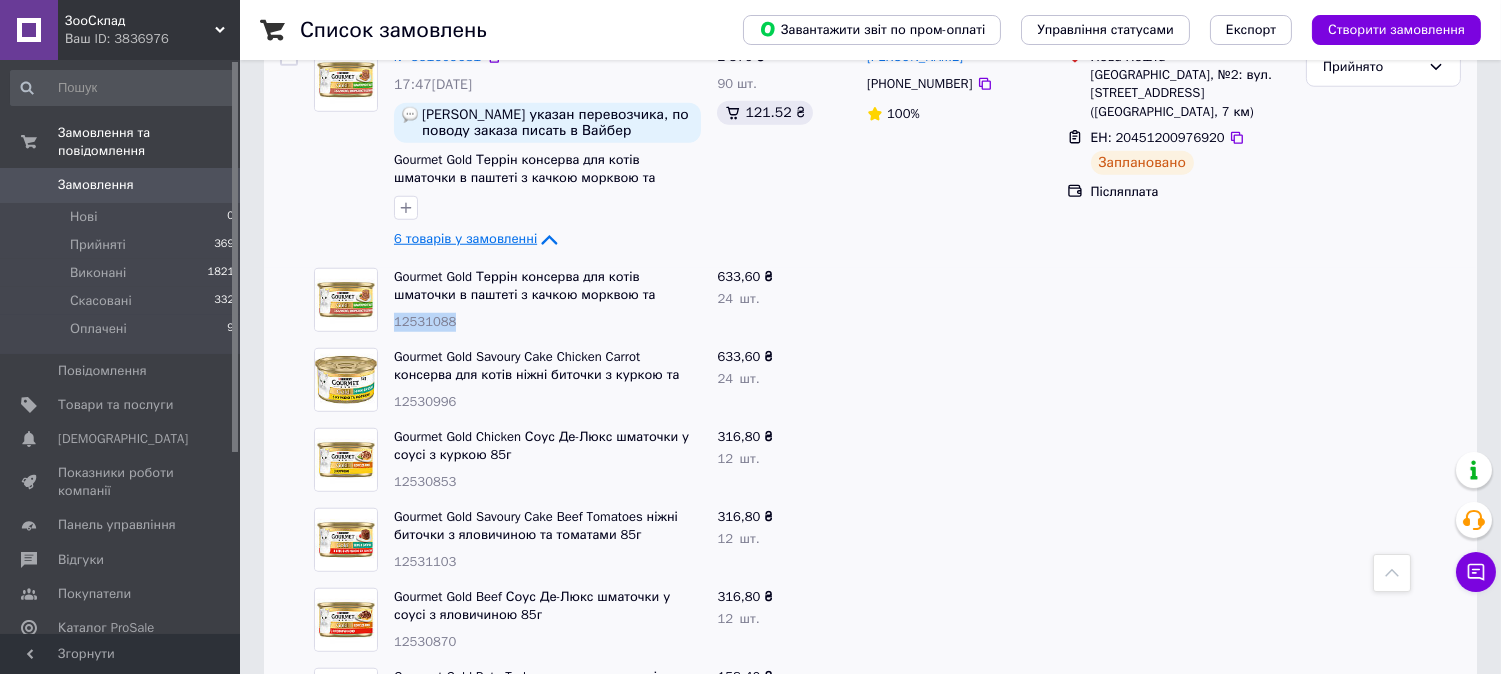 drag, startPoint x: 457, startPoint y: 185, endPoint x: 393, endPoint y: 174, distance: 64.93843 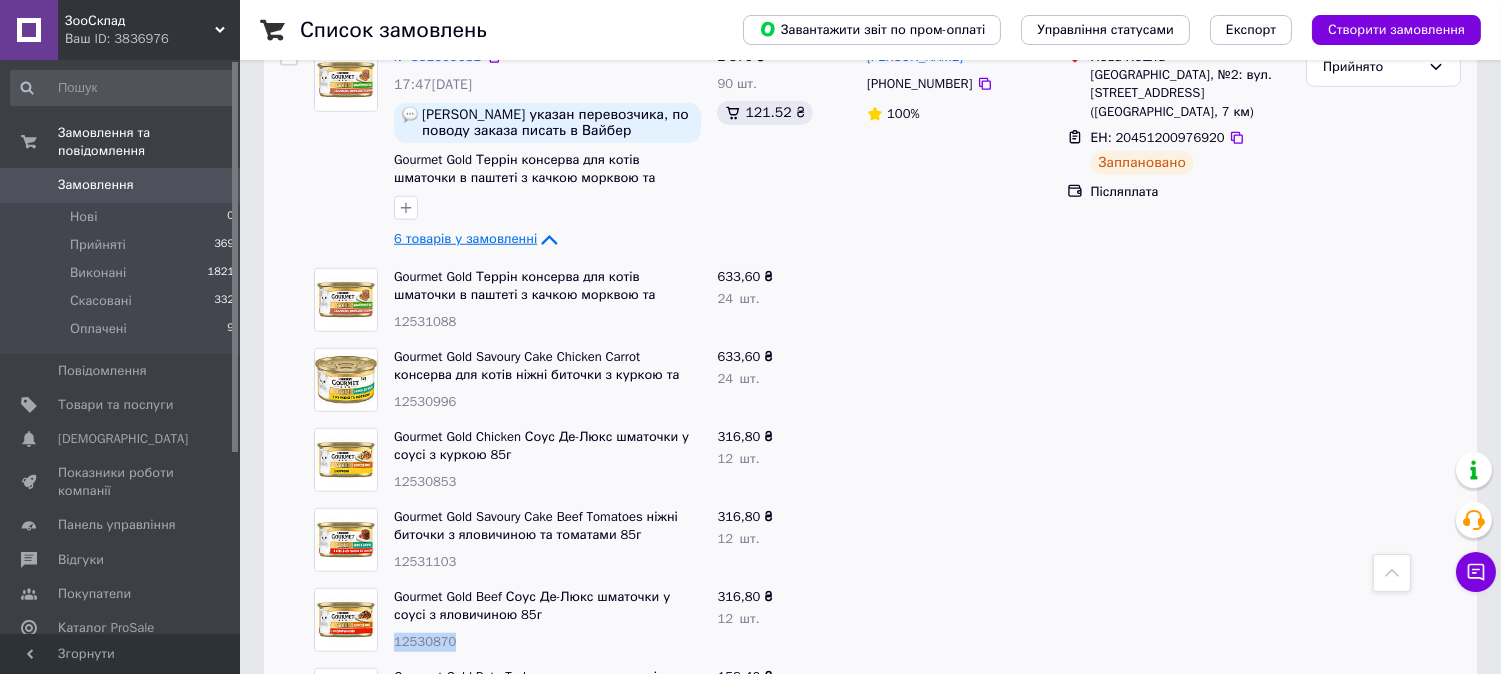 drag, startPoint x: 451, startPoint y: 501, endPoint x: 390, endPoint y: 498, distance: 61.073727 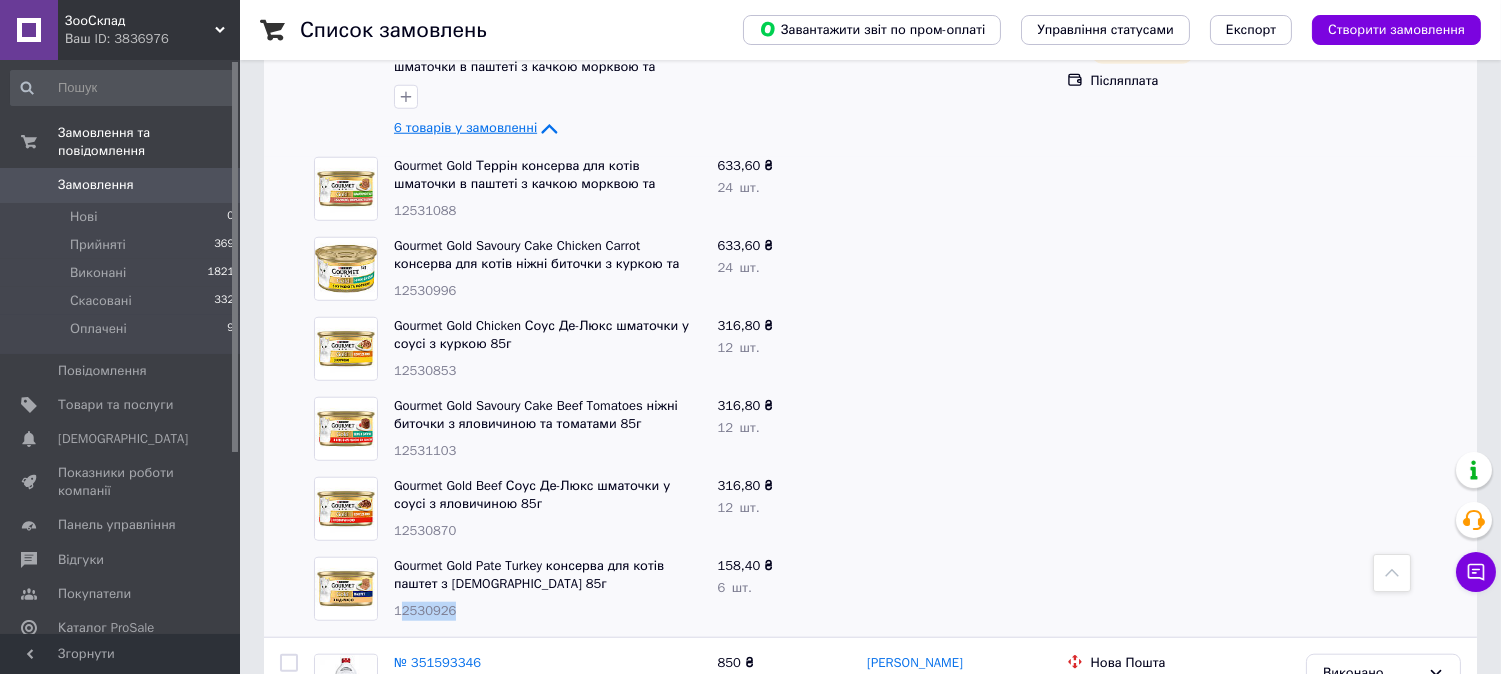 drag, startPoint x: 452, startPoint y: 471, endPoint x: 396, endPoint y: 470, distance: 56.008926 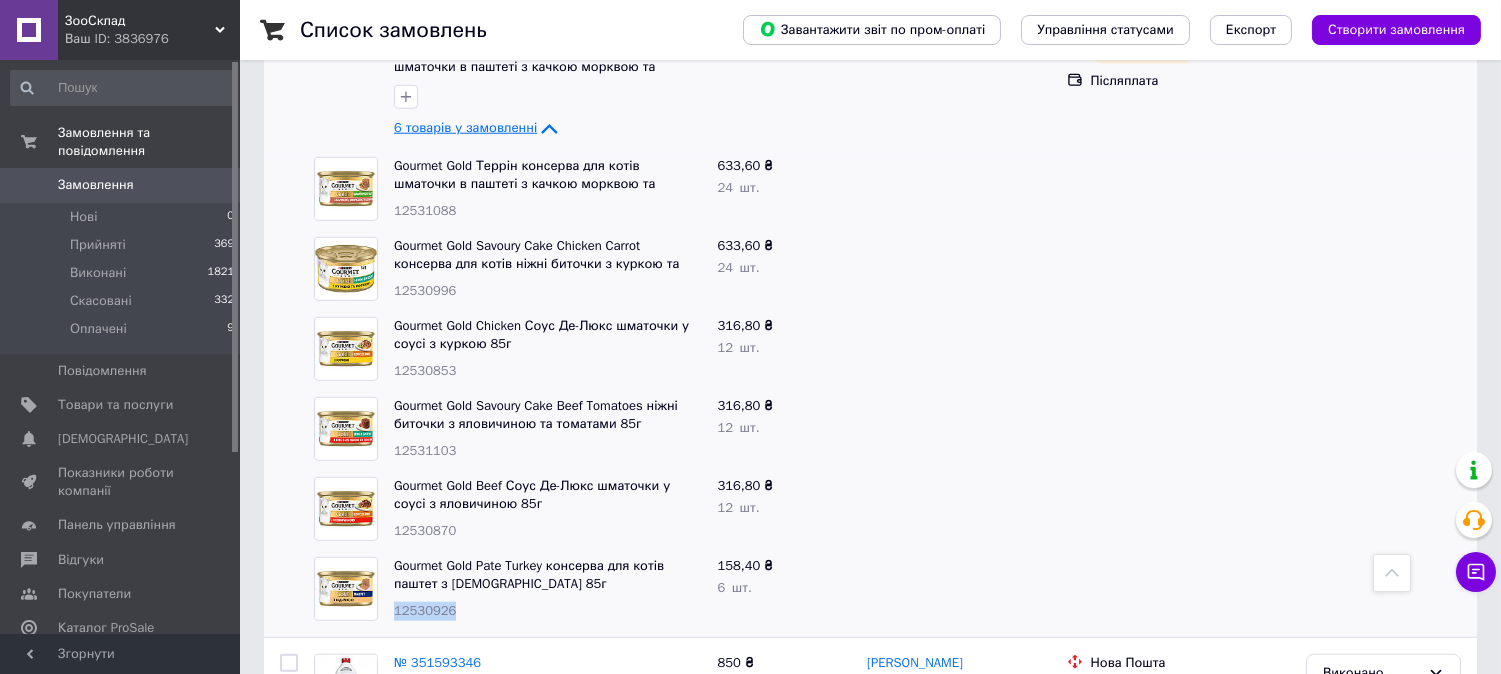 copy on "12530926" 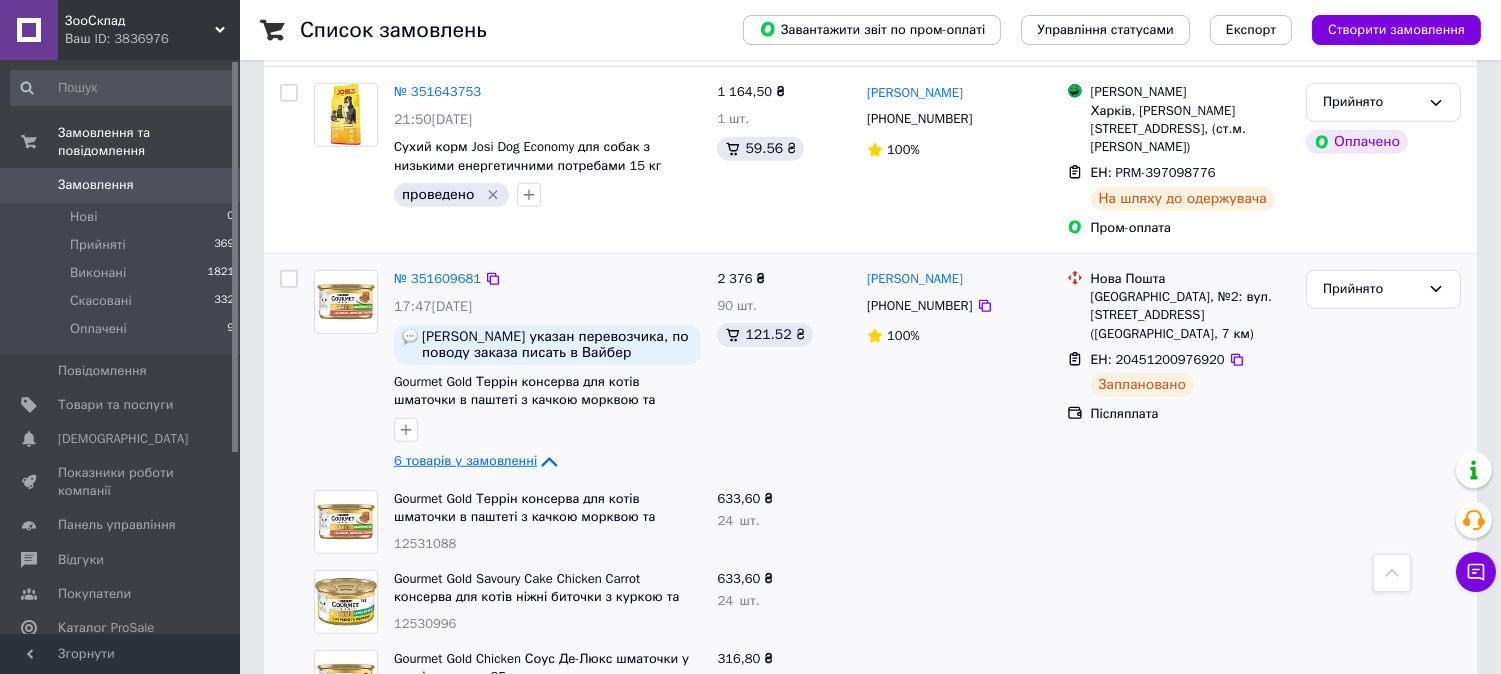 scroll, scrollTop: 2888, scrollLeft: 0, axis: vertical 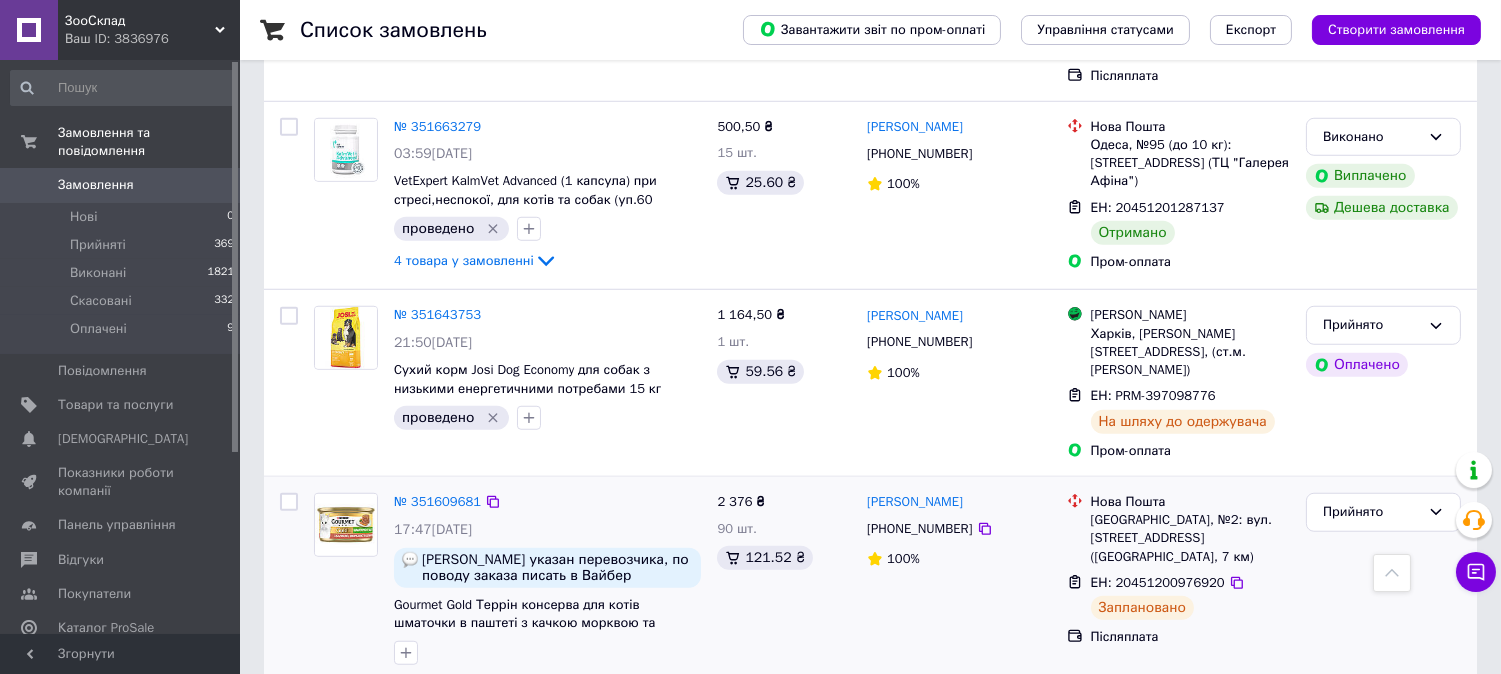 click on "Gourmet Gold Террін консерва для котів шматочки в паштеті з качкою морквою та шпинатом 85г" at bounding box center [524, 740] 